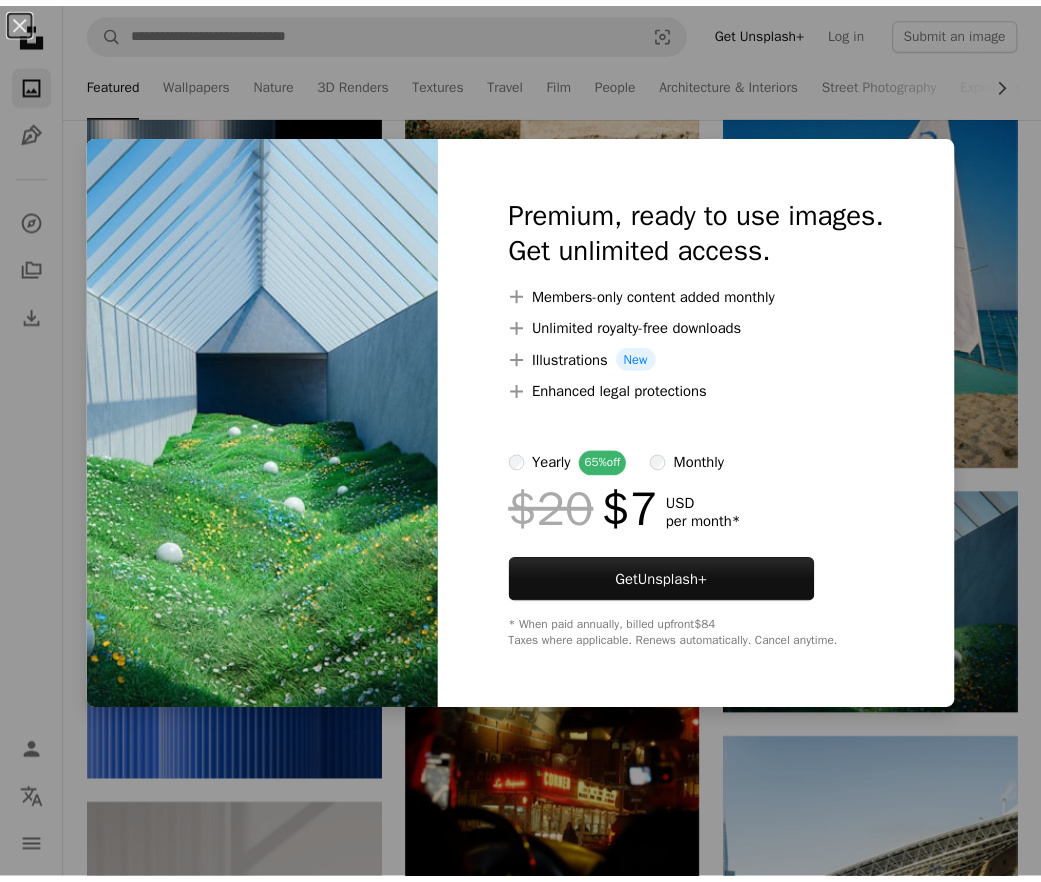 scroll, scrollTop: 4258, scrollLeft: 0, axis: vertical 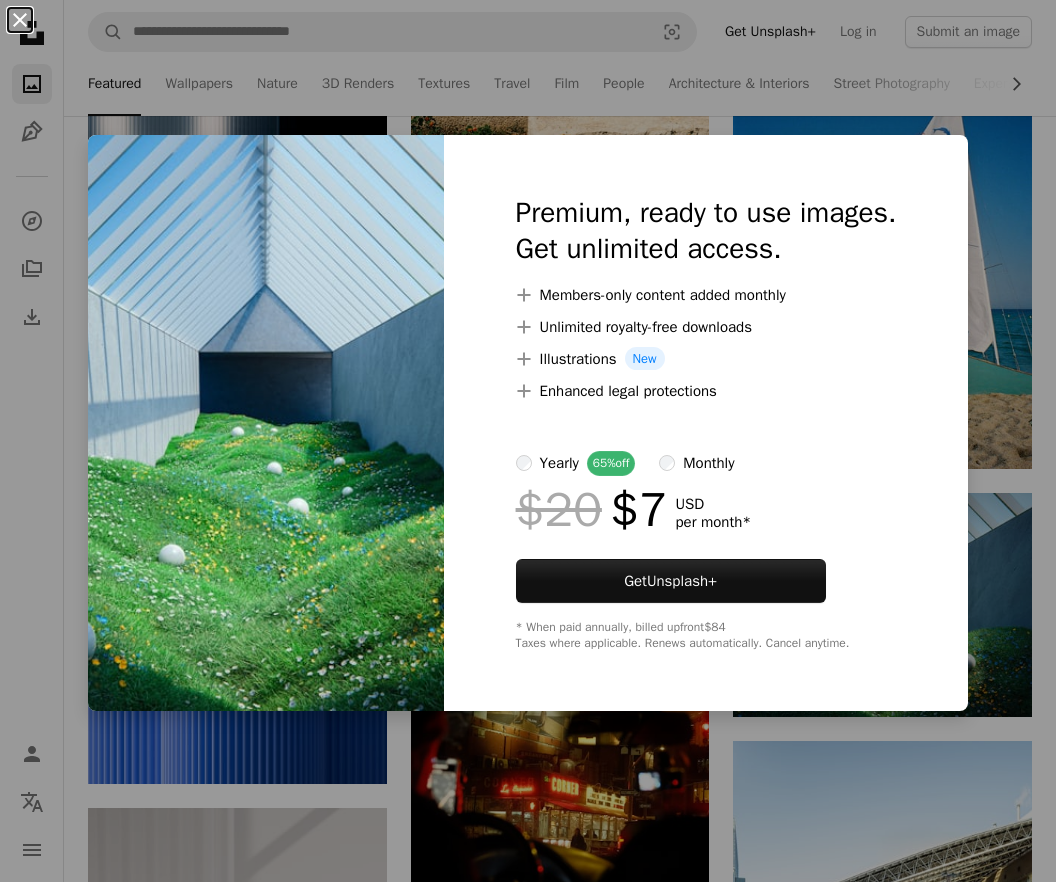 click on "An X shape" at bounding box center (20, 20) 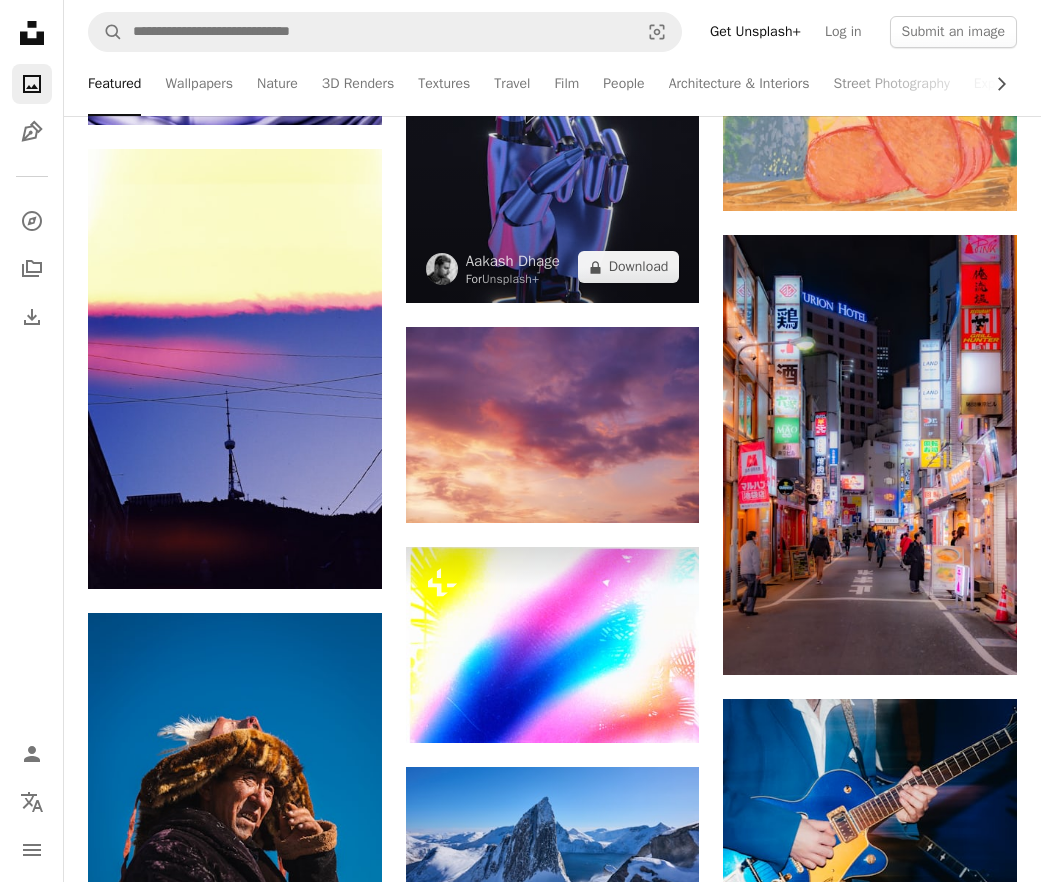 scroll, scrollTop: 13621, scrollLeft: 0, axis: vertical 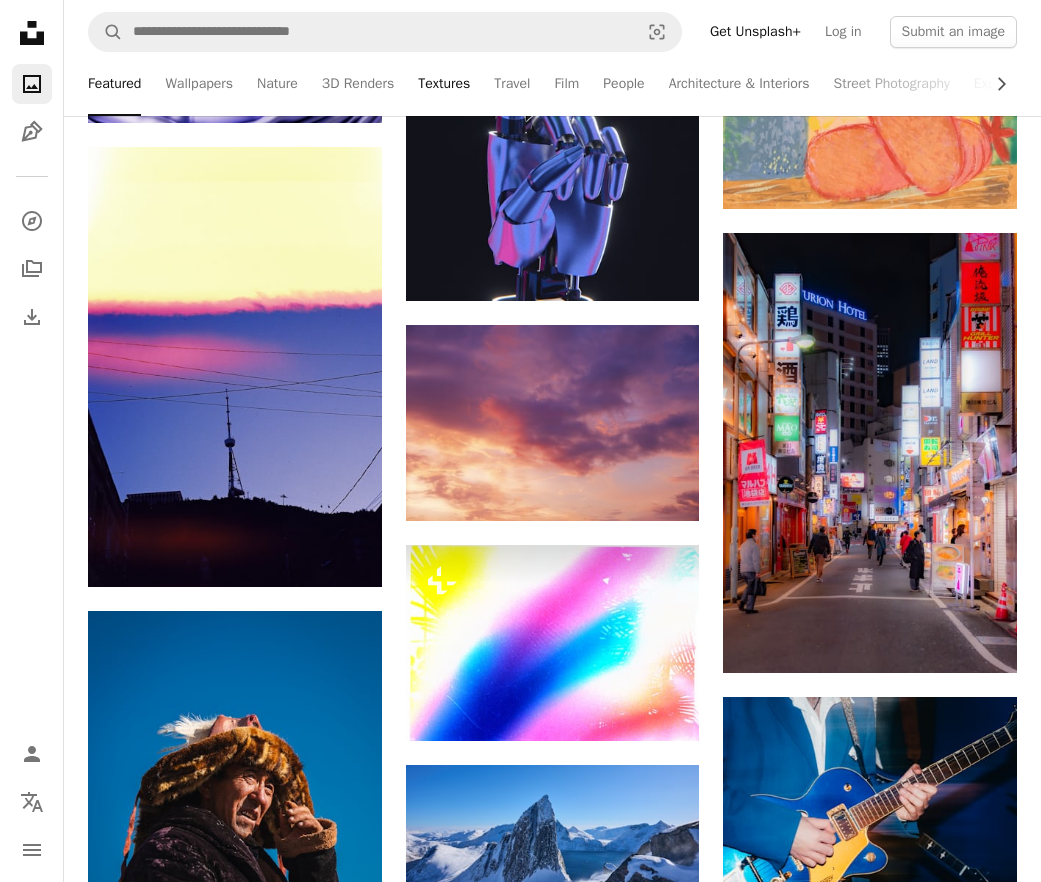 click on "Textures" at bounding box center (444, 84) 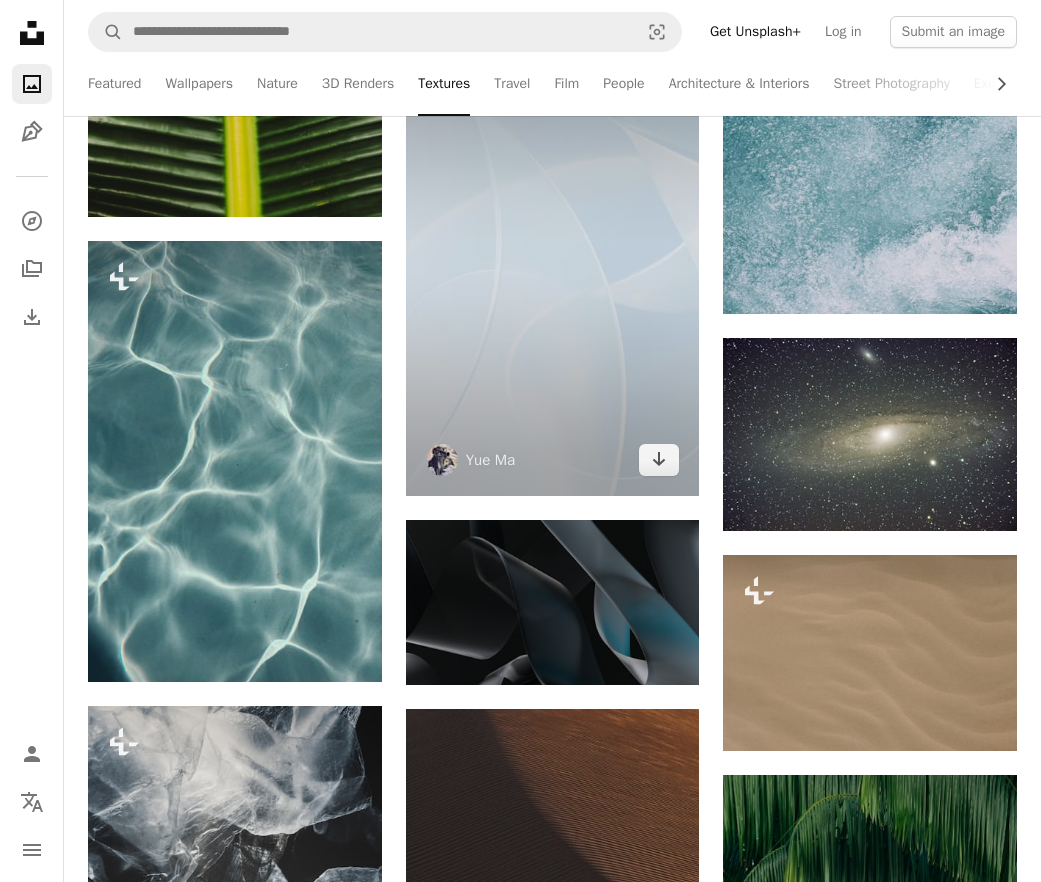 scroll, scrollTop: 3969, scrollLeft: 0, axis: vertical 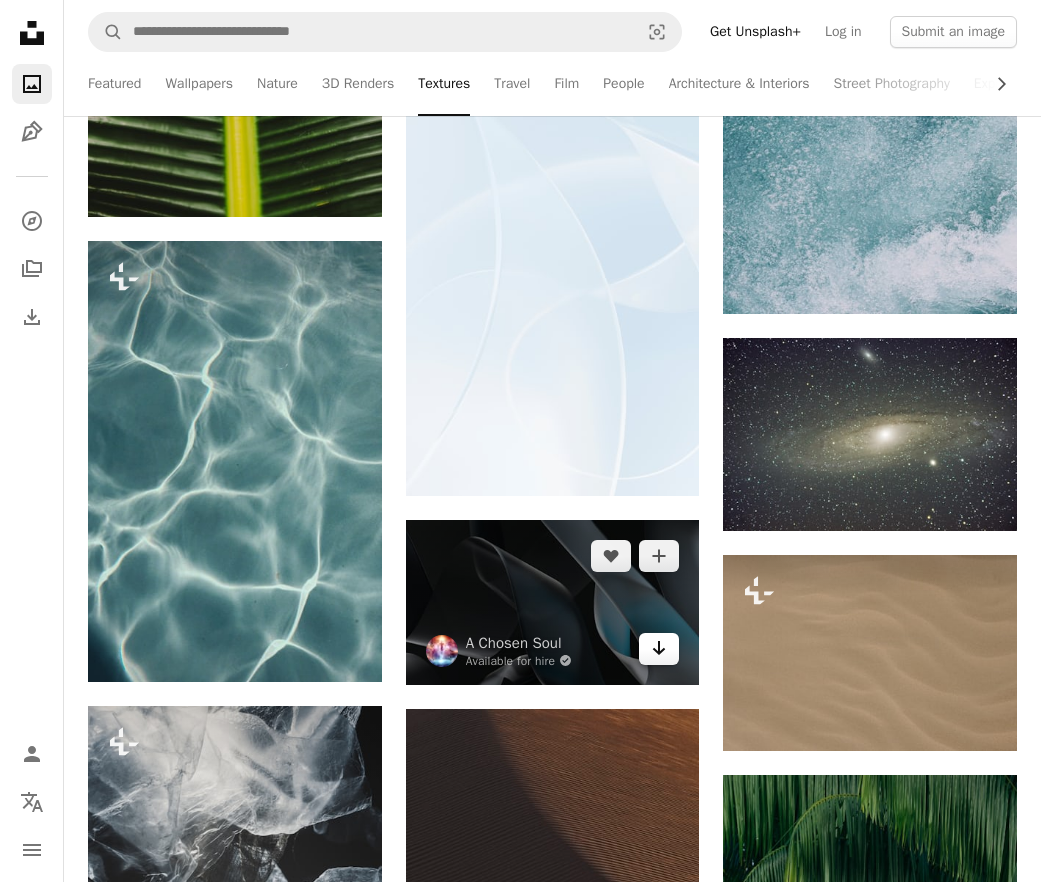 click on "Arrow pointing down" 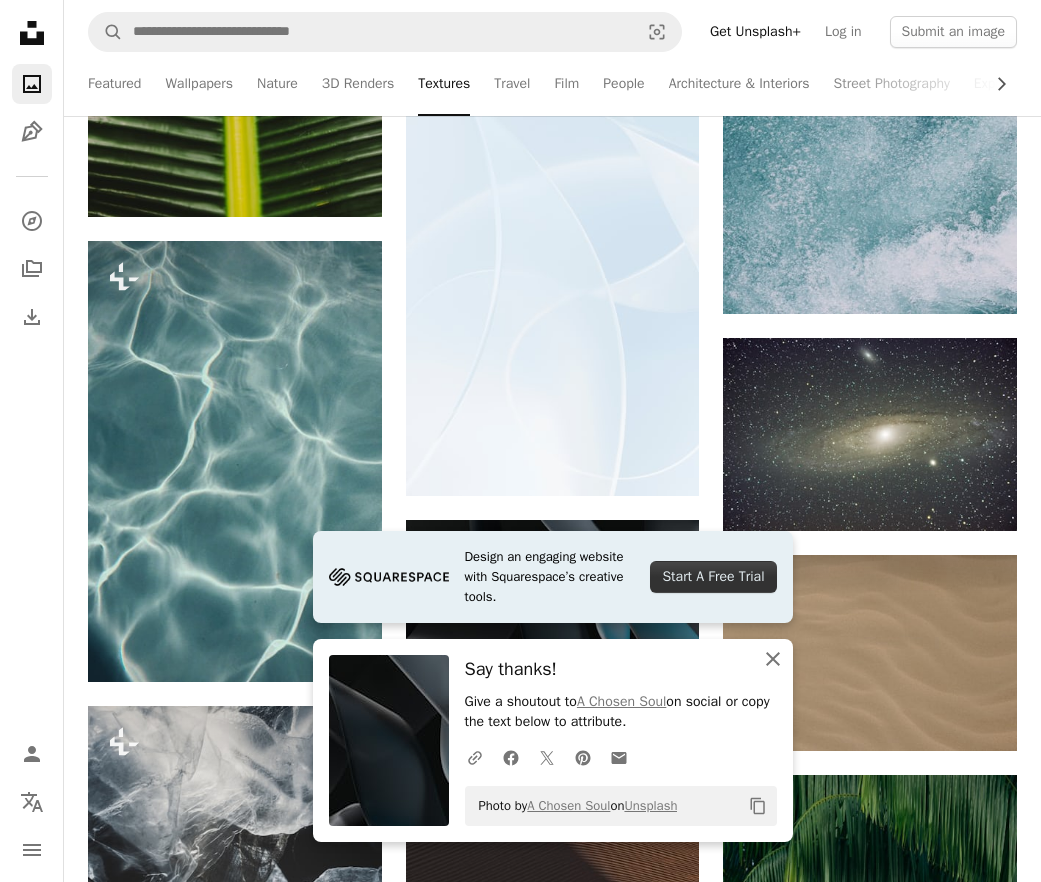 click 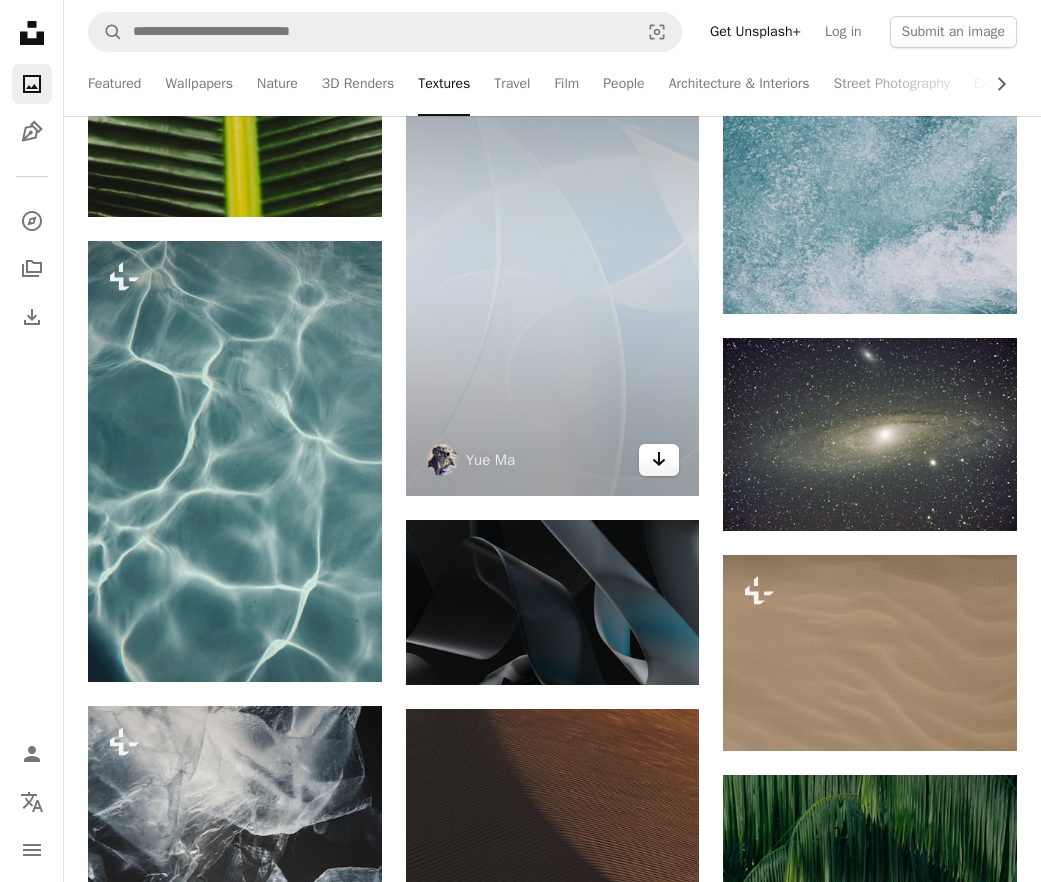 click on "Arrow pointing down" at bounding box center (659, 460) 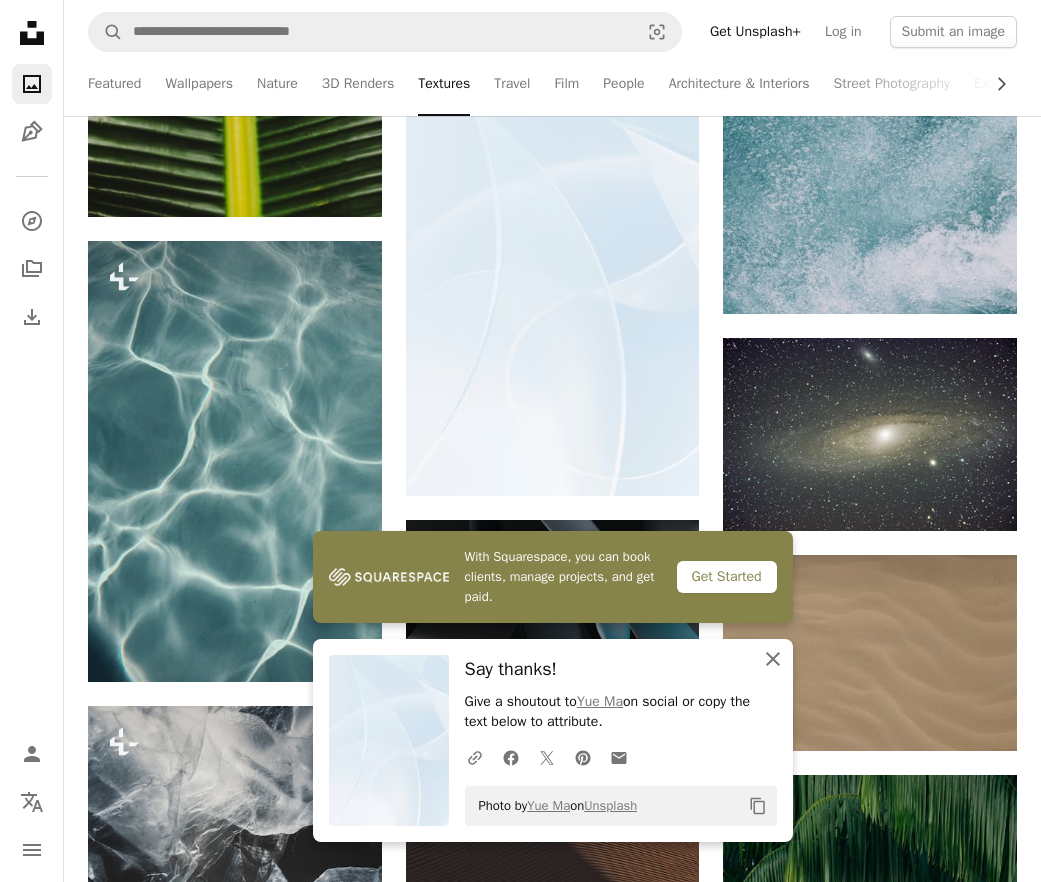 click on "An X shape" 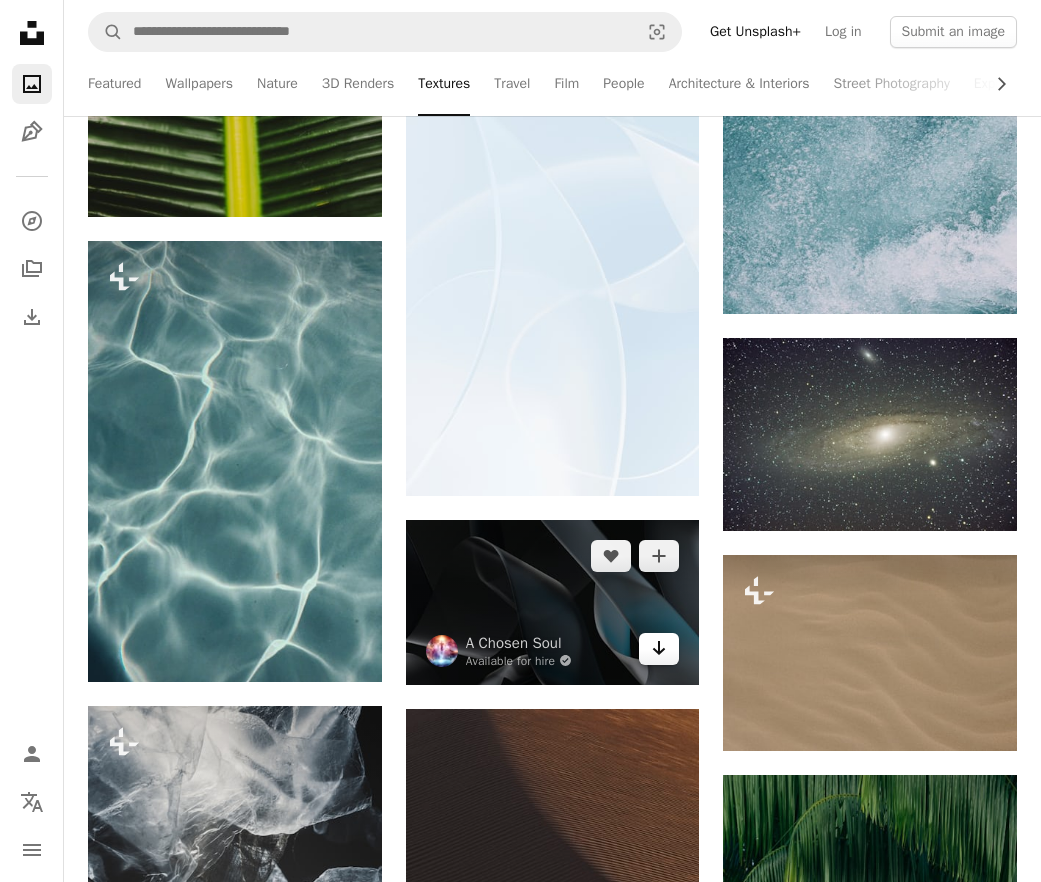 click 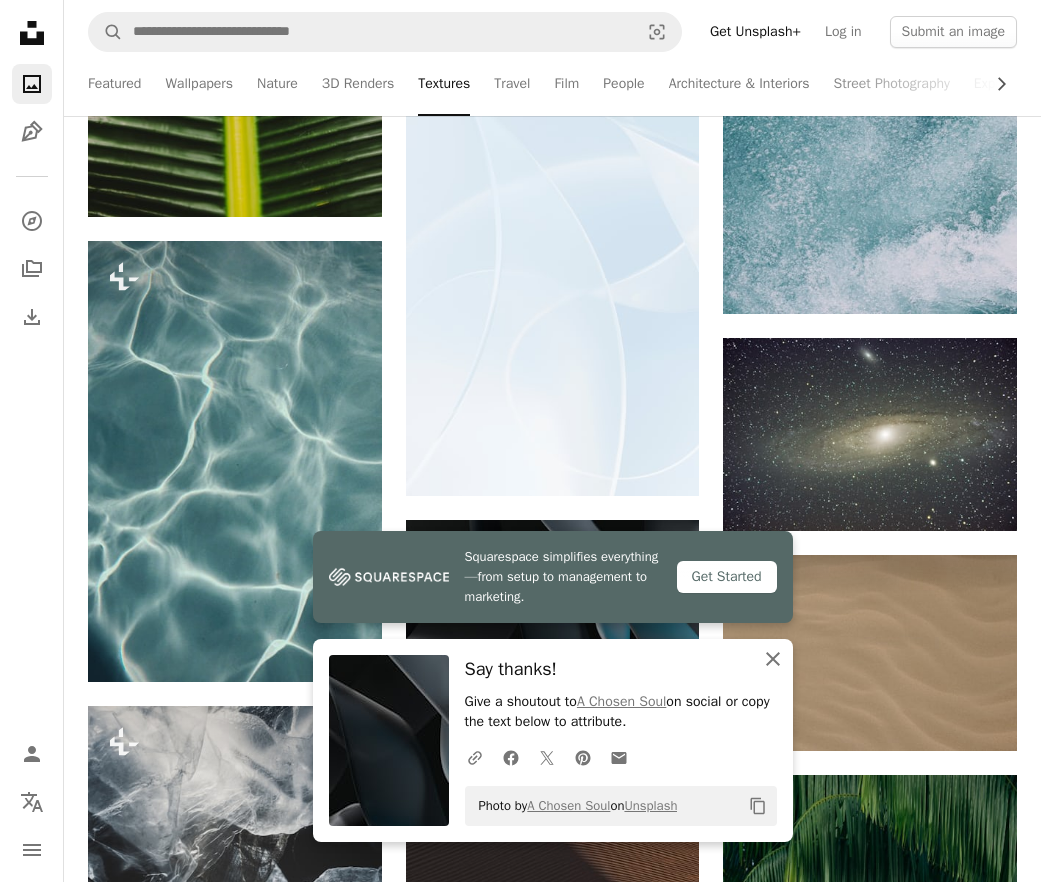 click on "An X shape" 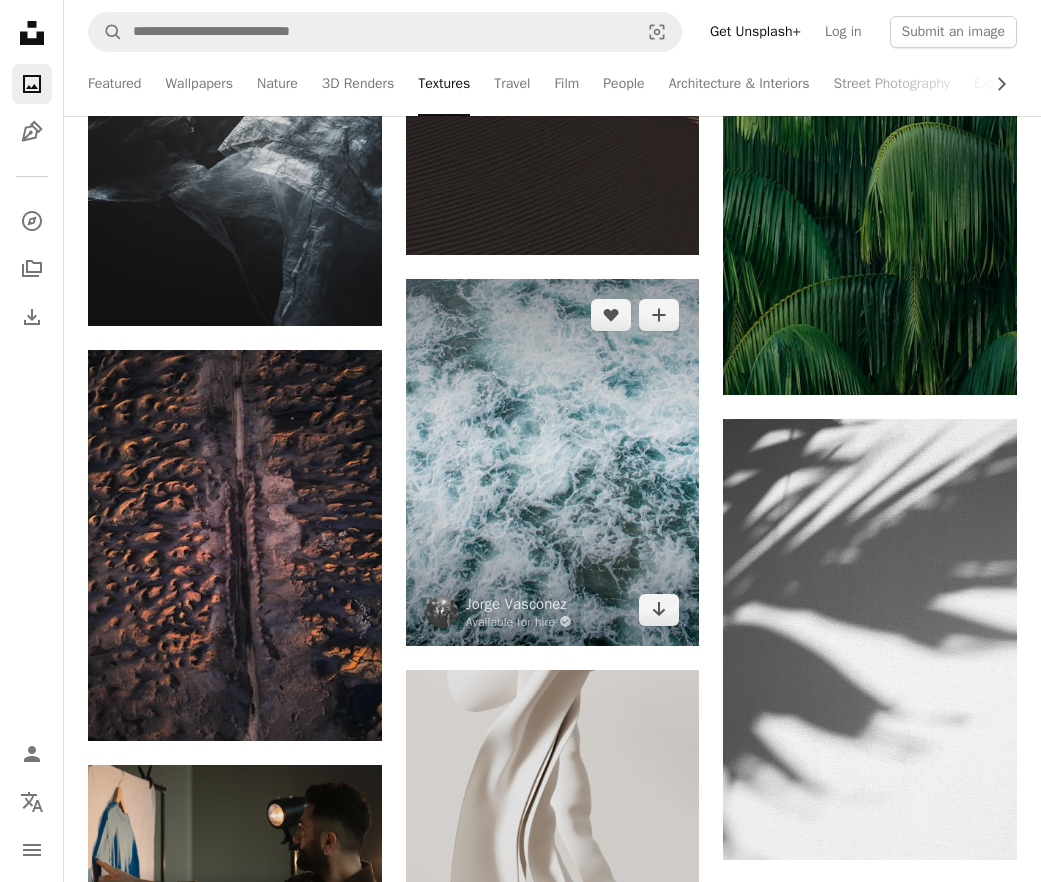 scroll, scrollTop: 5231, scrollLeft: 0, axis: vertical 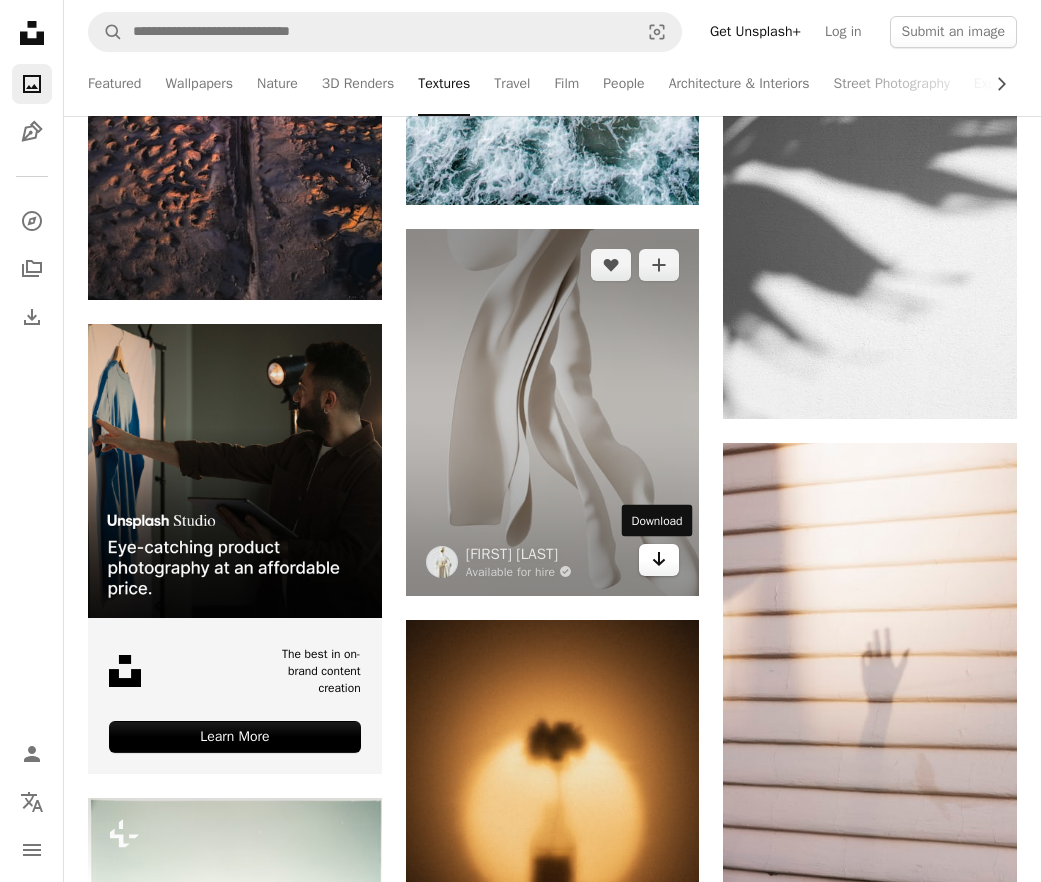 click 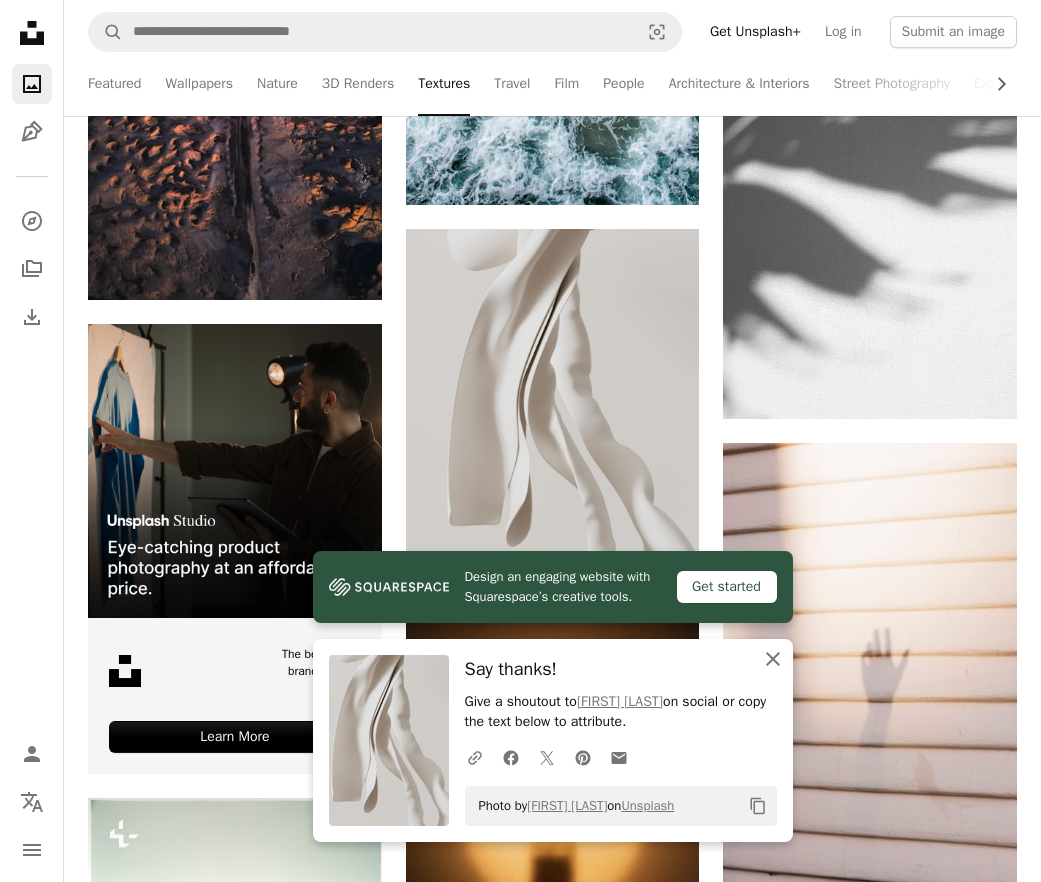 click on "An X shape" 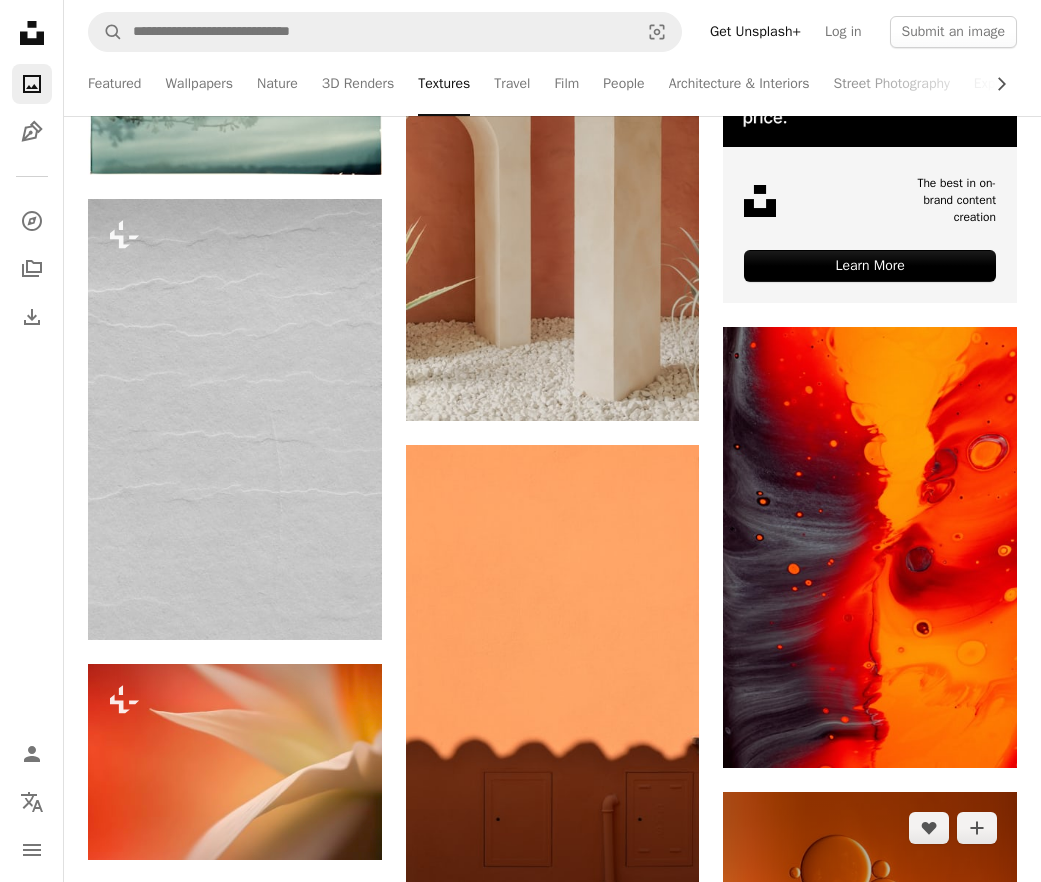 scroll, scrollTop: 6983, scrollLeft: 0, axis: vertical 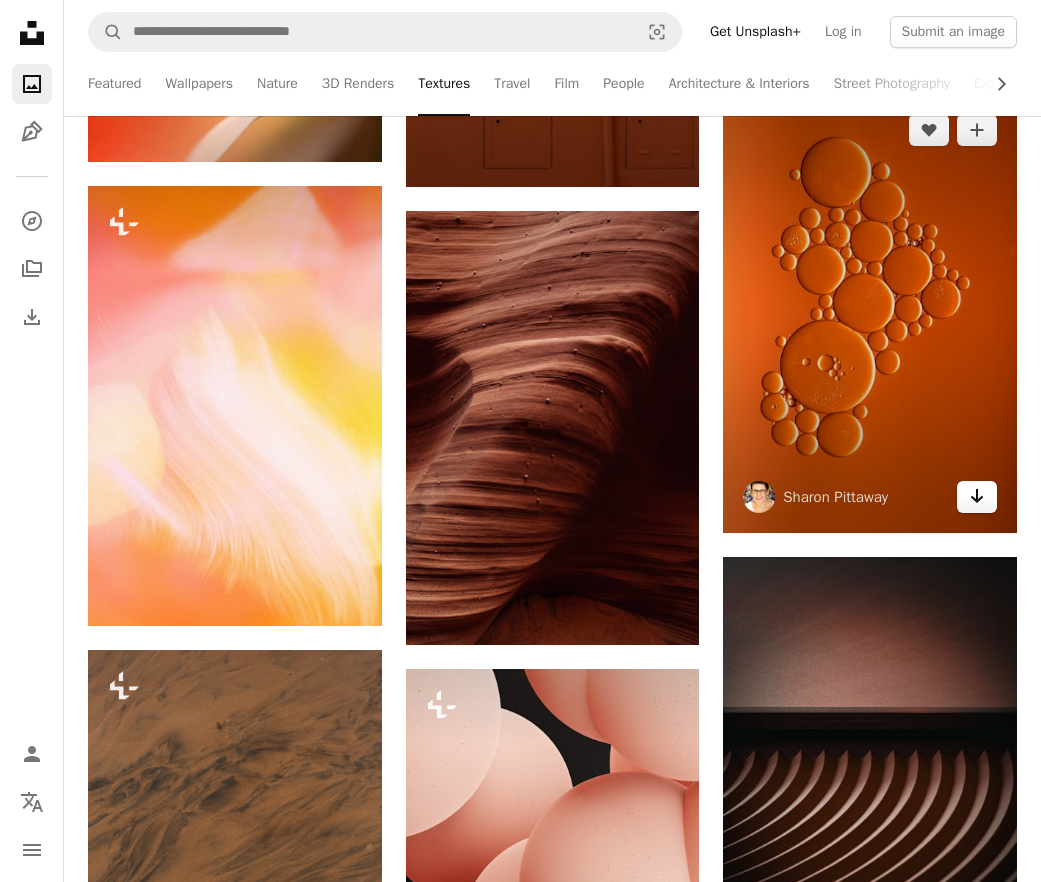 click on "Arrow pointing down" 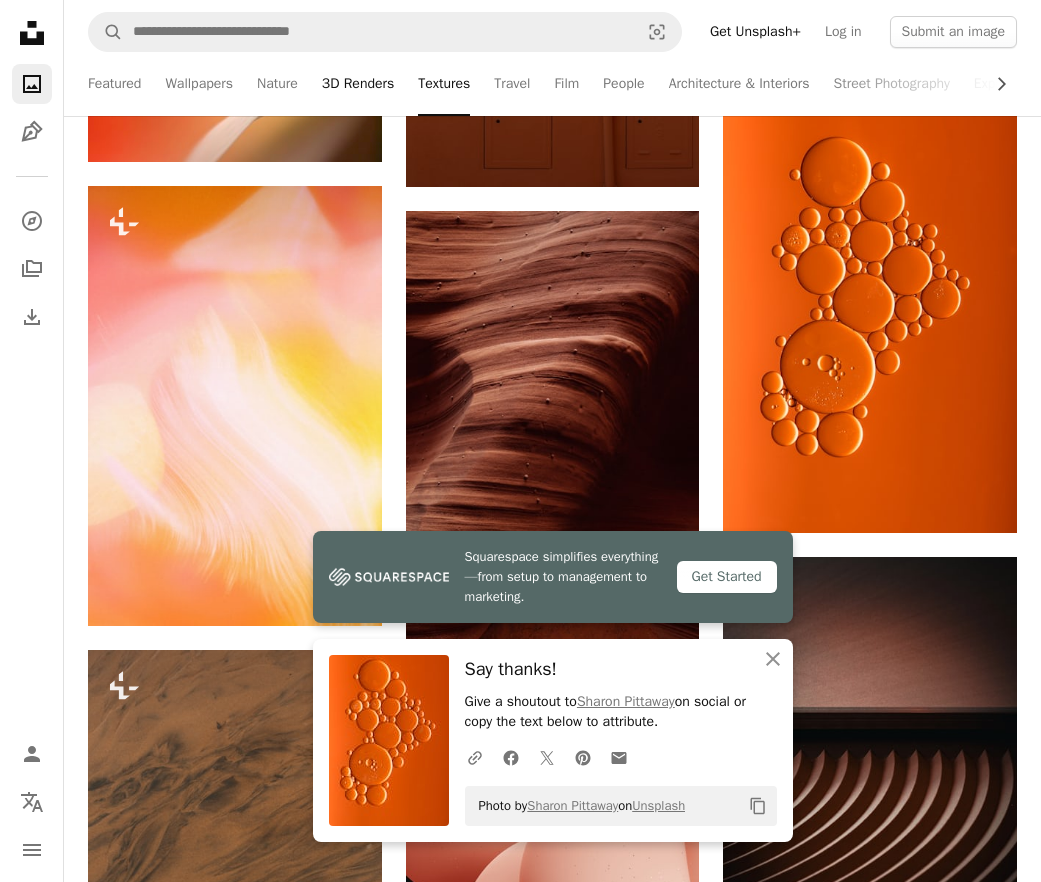 click on "3D Renders" at bounding box center (358, 84) 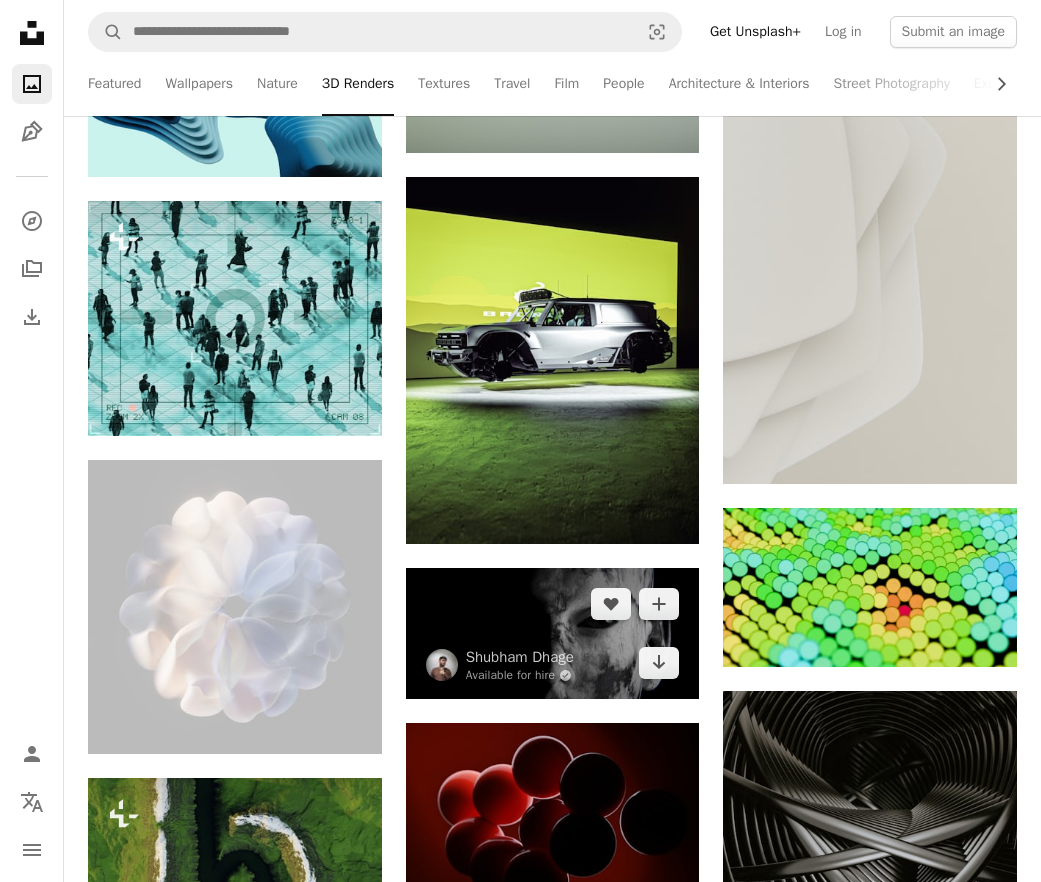 scroll, scrollTop: 5460, scrollLeft: 0, axis: vertical 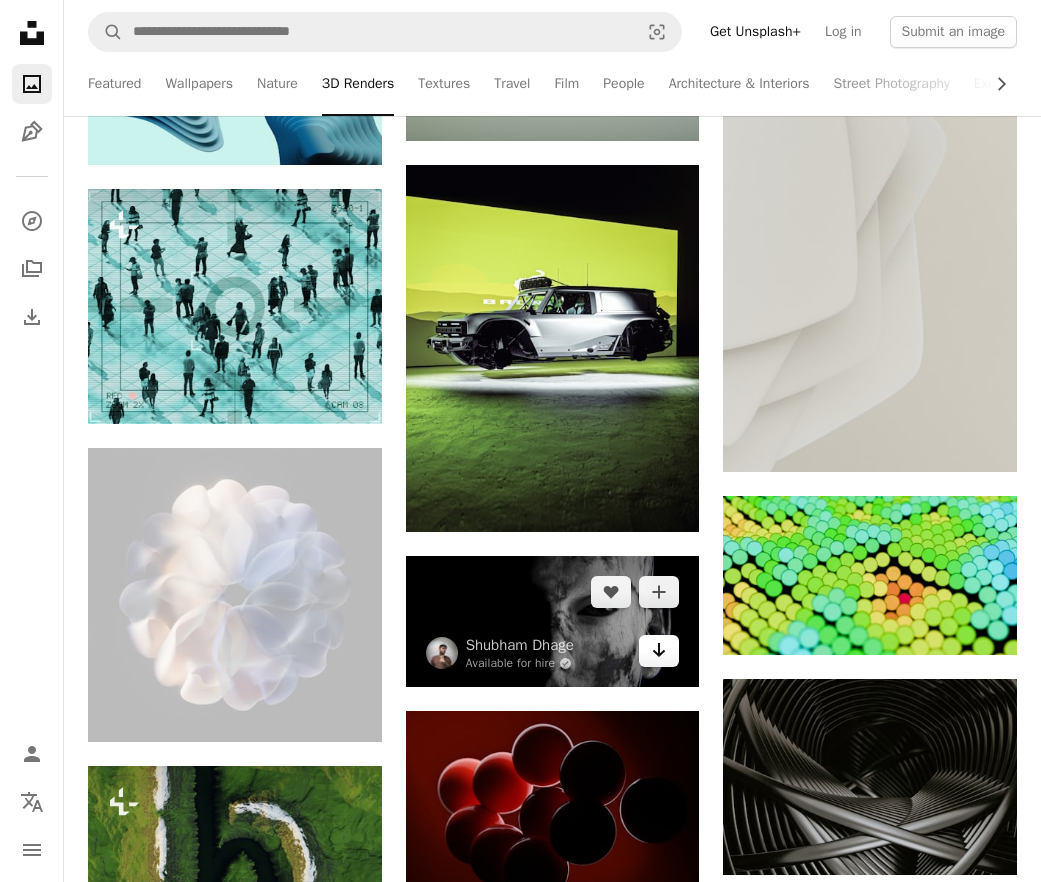 click 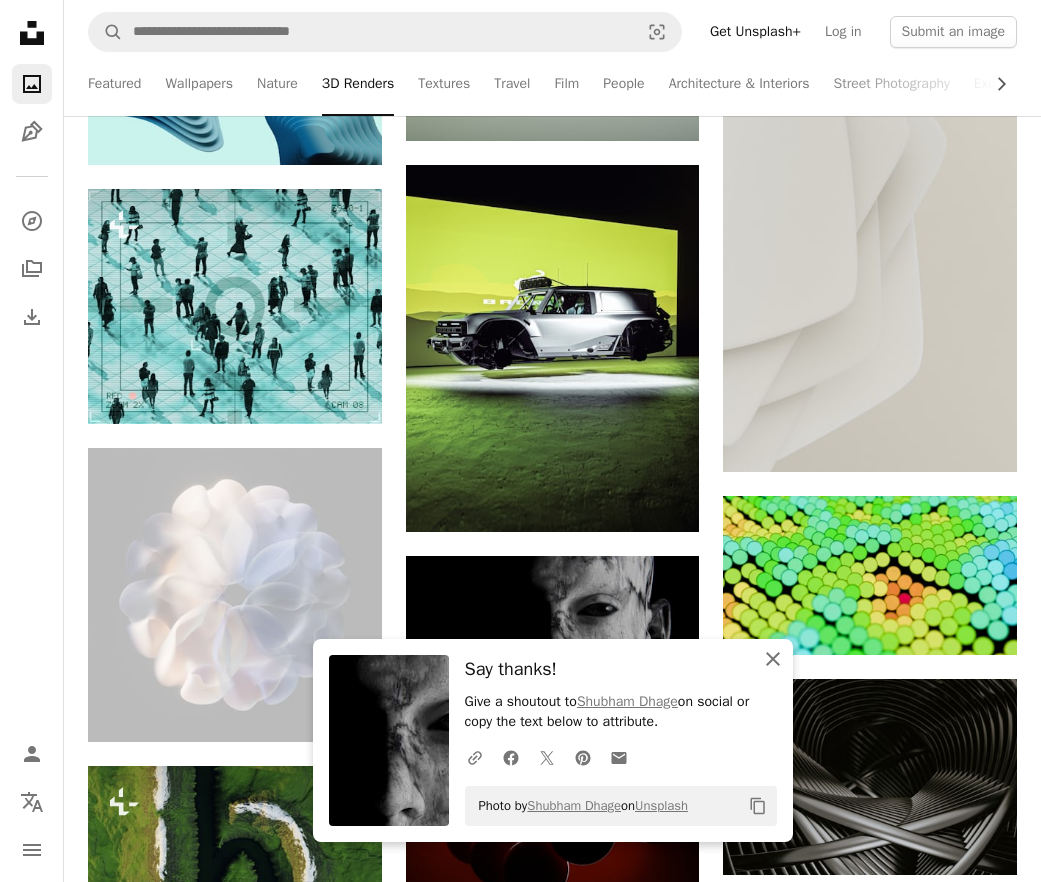 click on "An X shape" 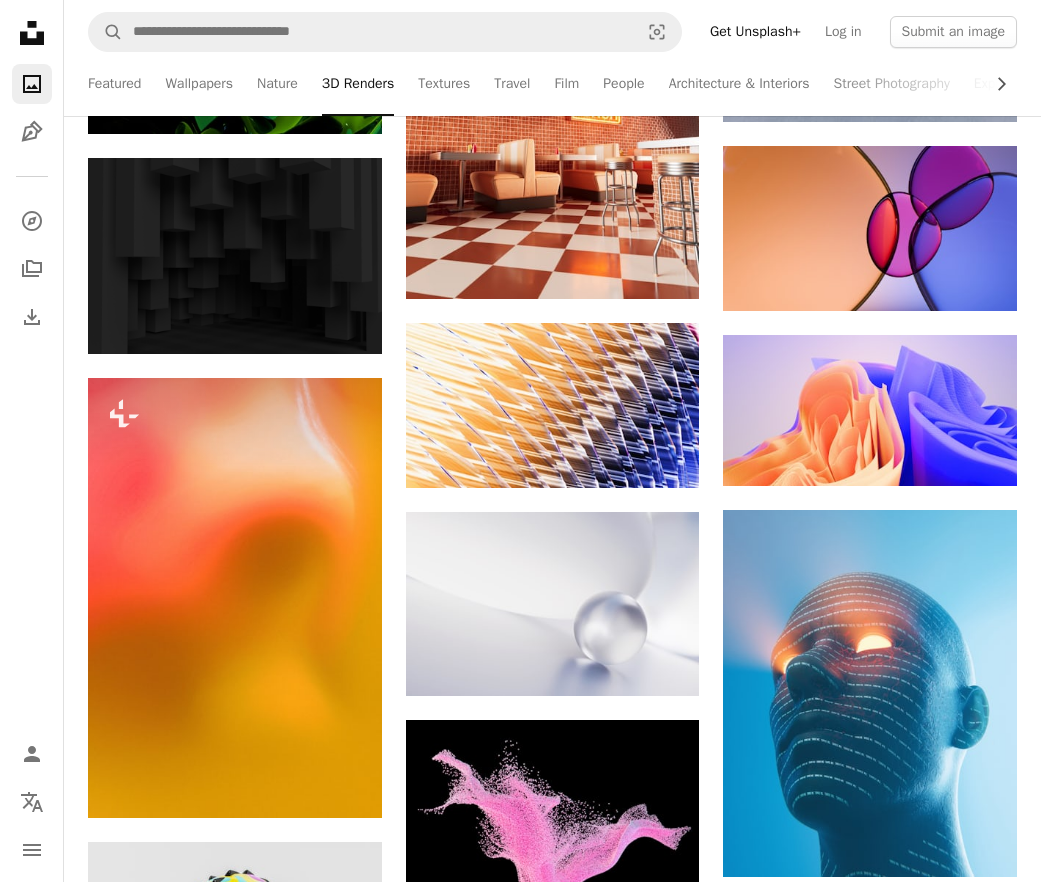 scroll, scrollTop: 6876, scrollLeft: 0, axis: vertical 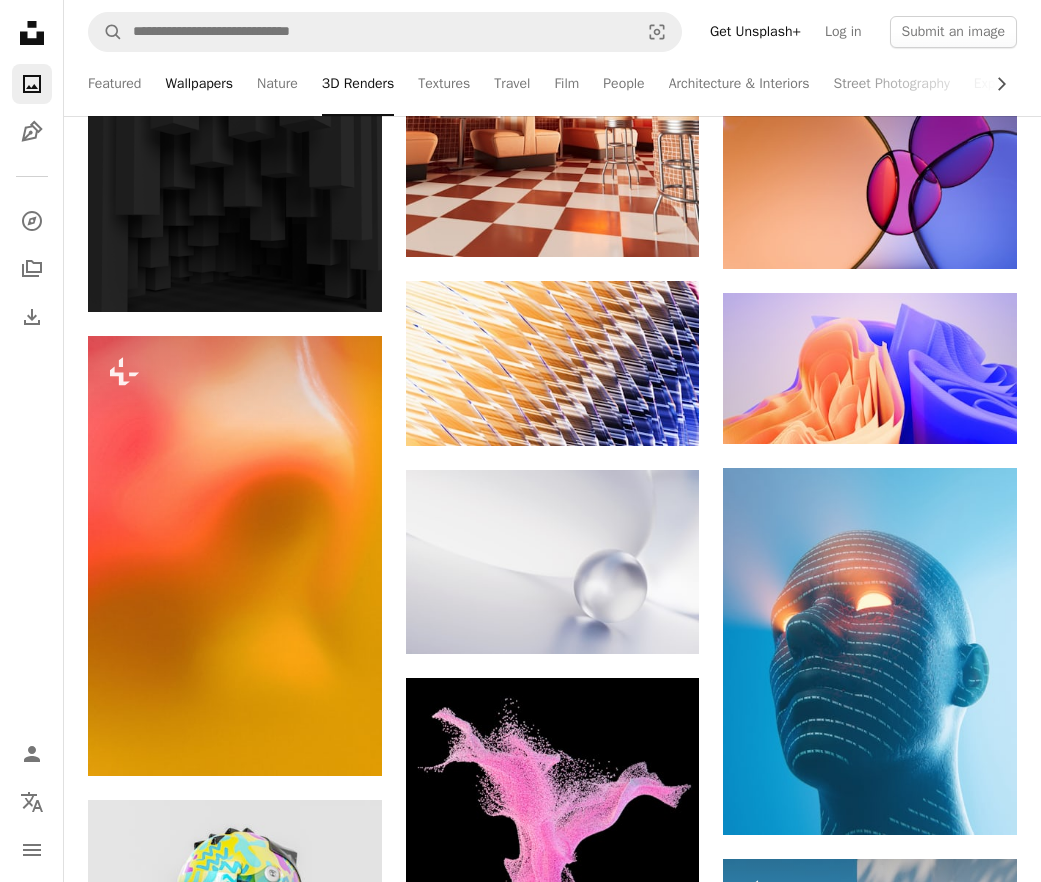 click on "Wallpapers" at bounding box center [199, 84] 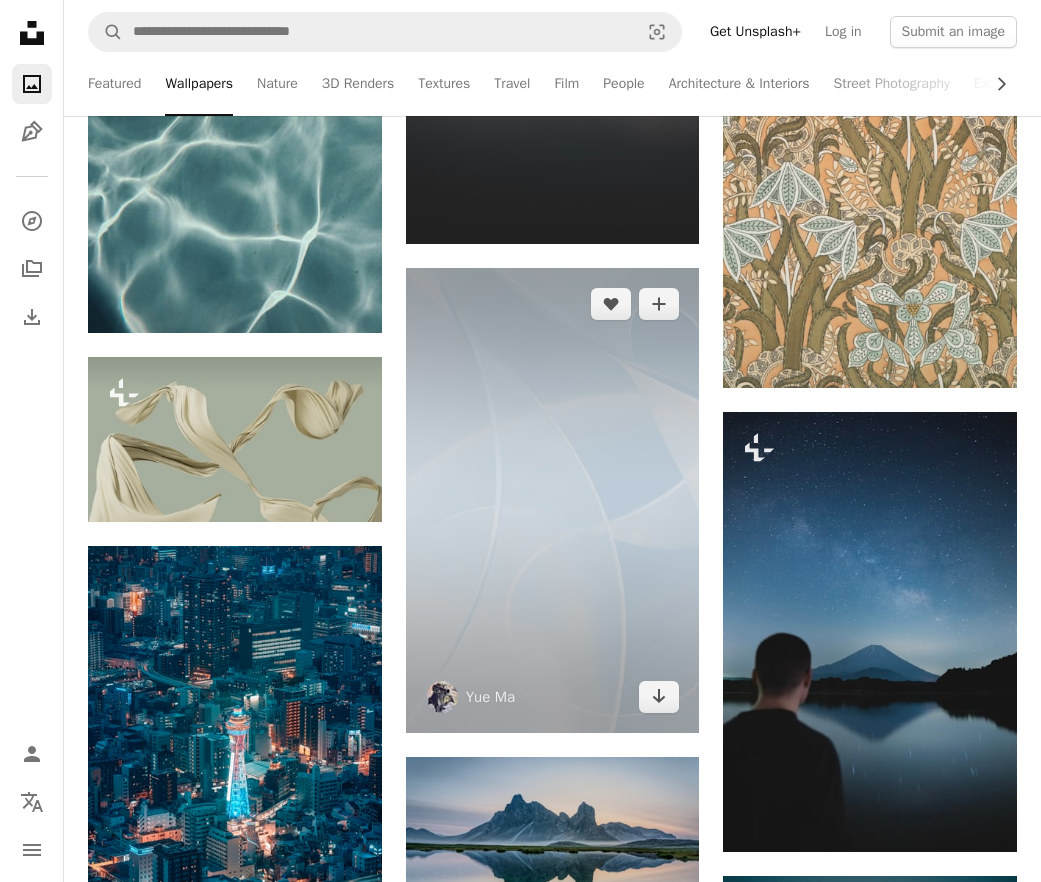 scroll, scrollTop: 2913, scrollLeft: 0, axis: vertical 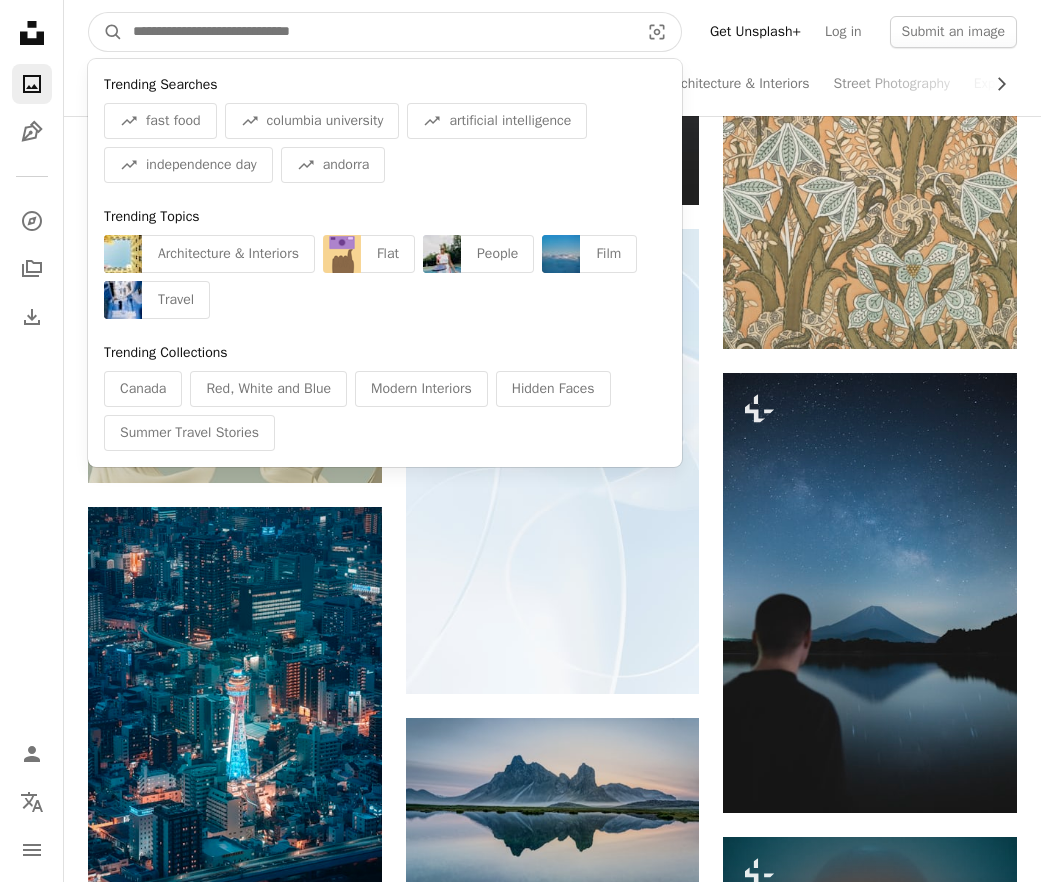 click at bounding box center (378, 32) 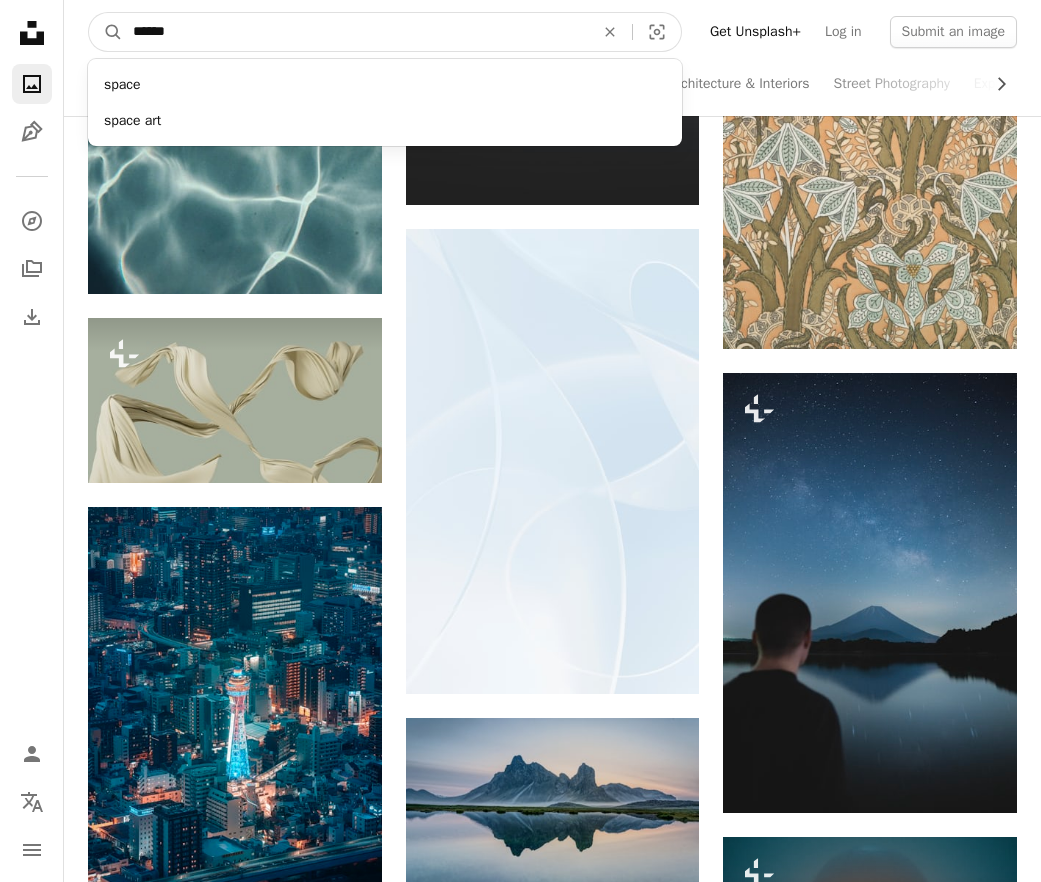 type on "*****" 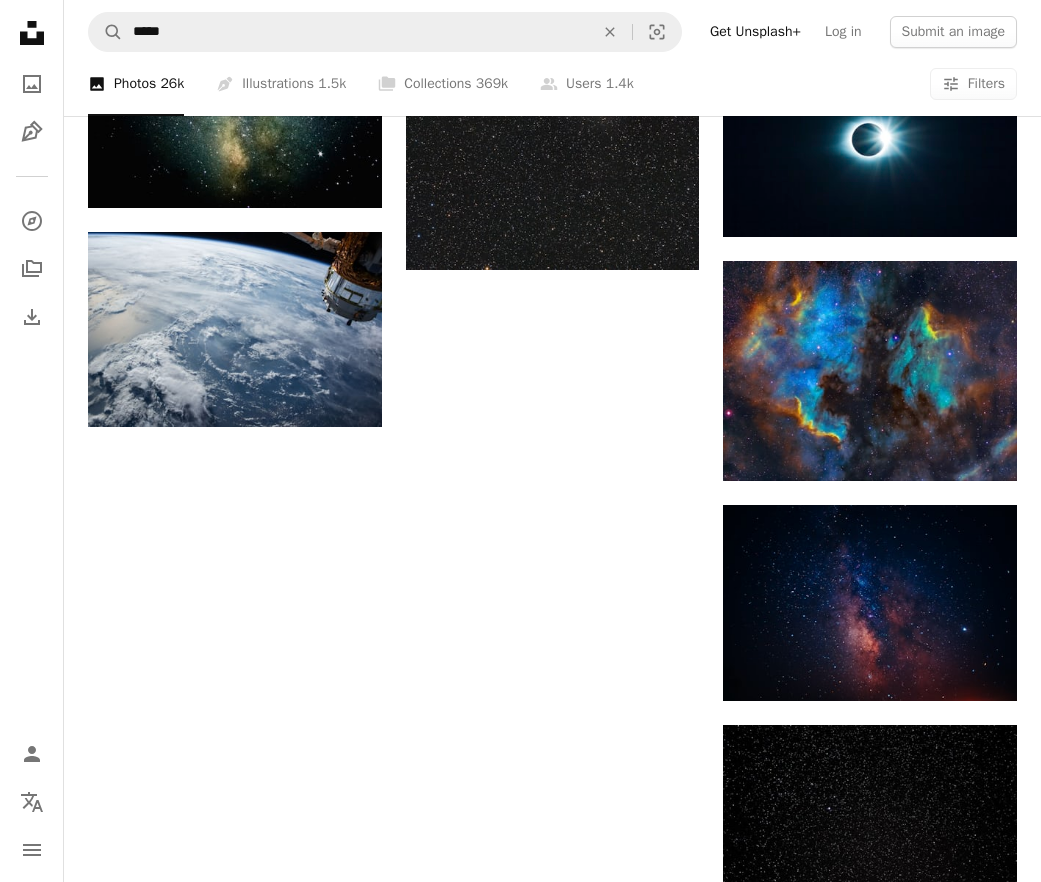 scroll, scrollTop: 2252, scrollLeft: 0, axis: vertical 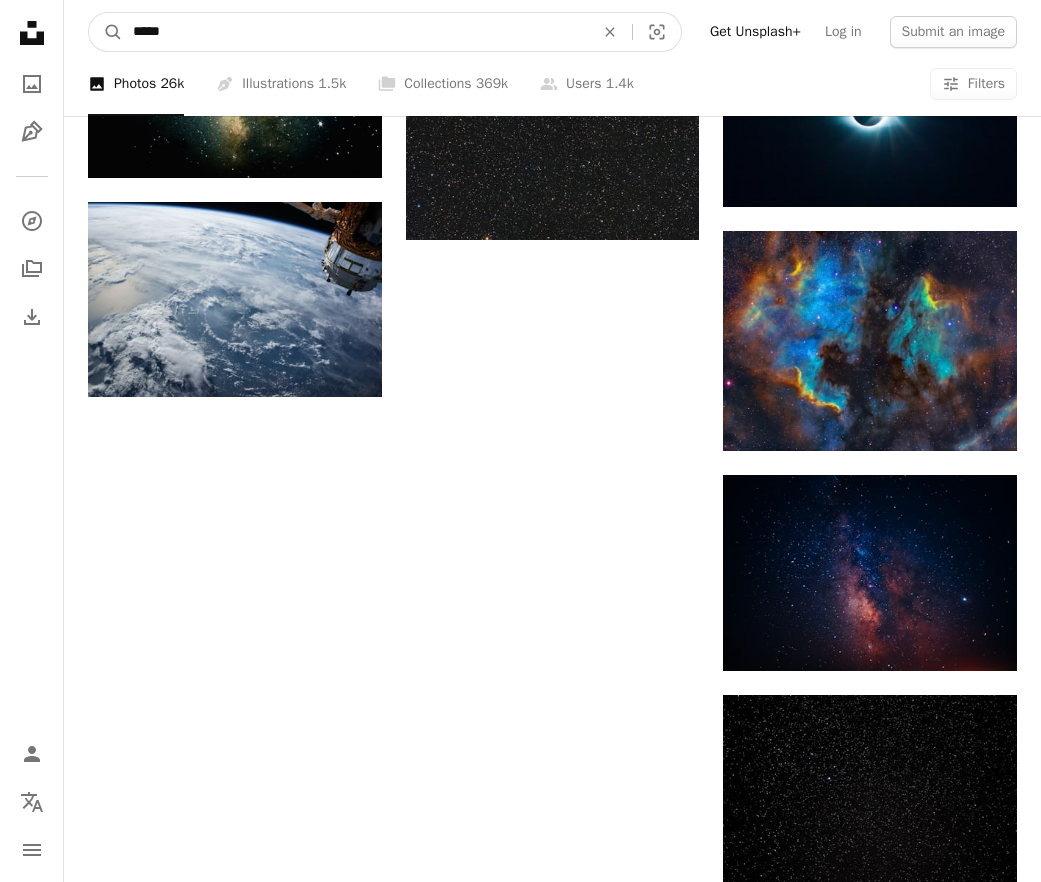 click on "*****" at bounding box center [355, 32] 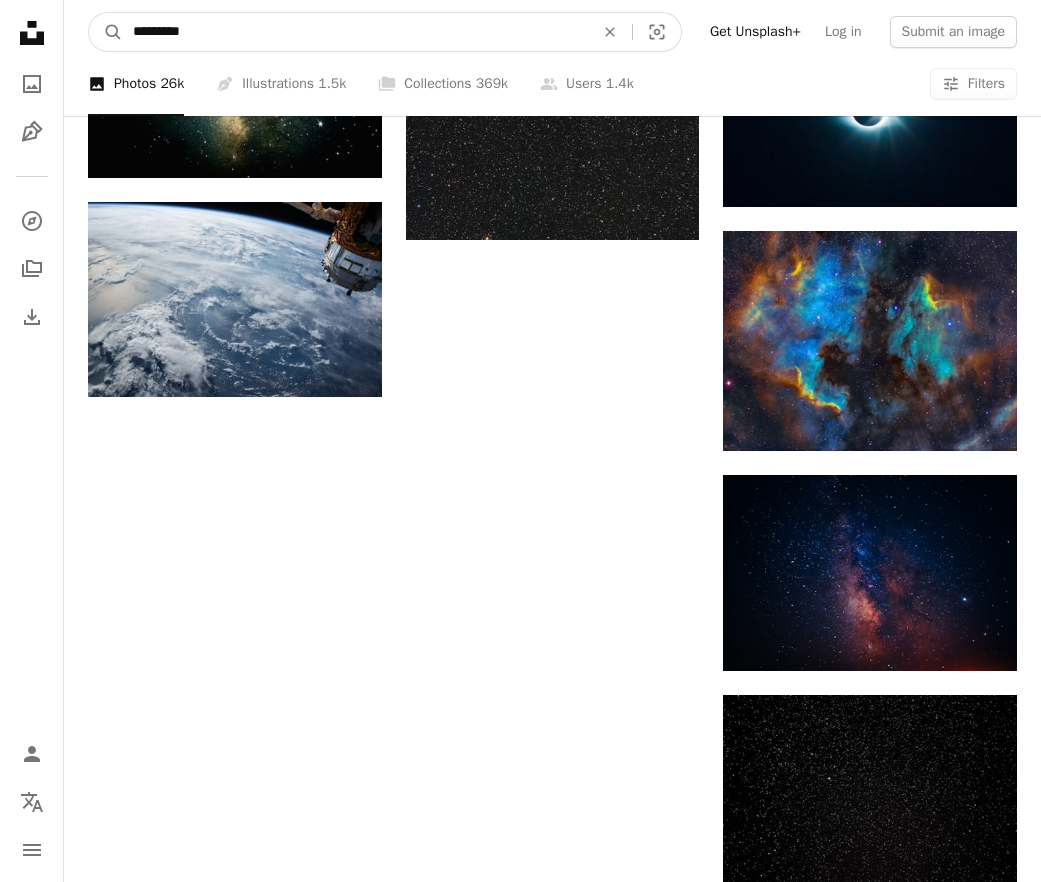 type on "**********" 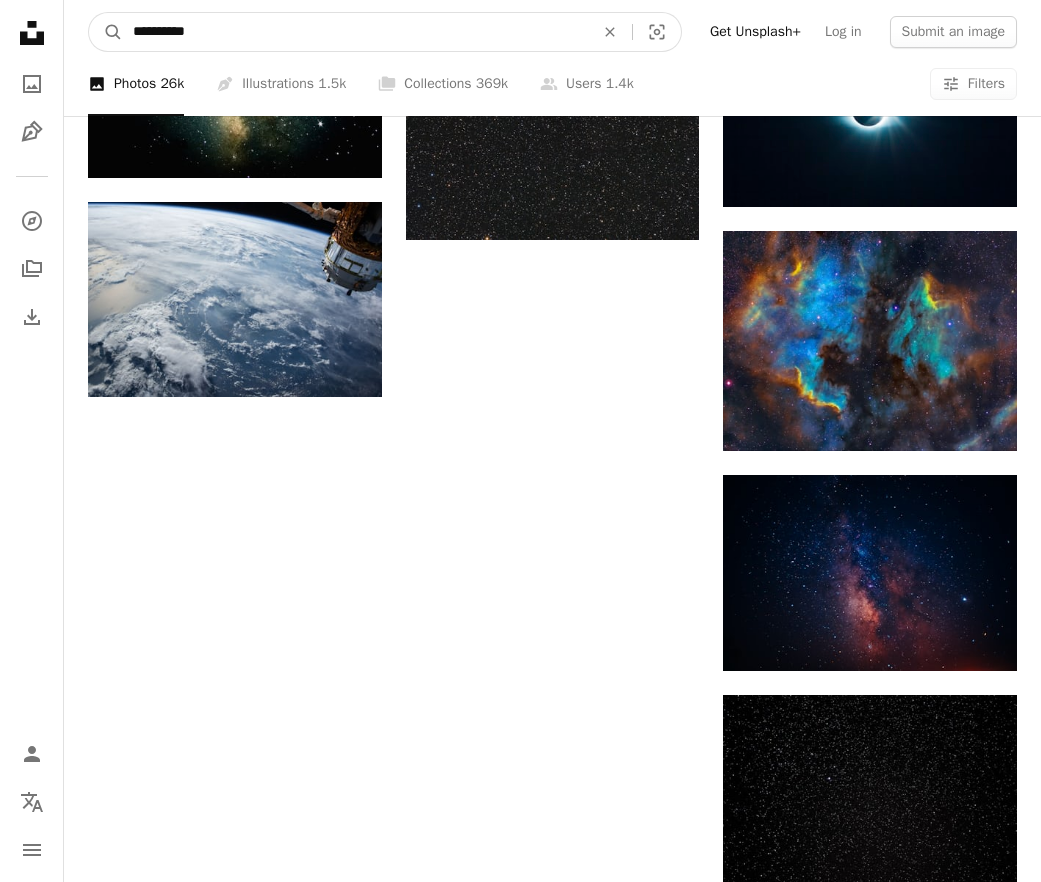 click on "A magnifying glass" at bounding box center [106, 32] 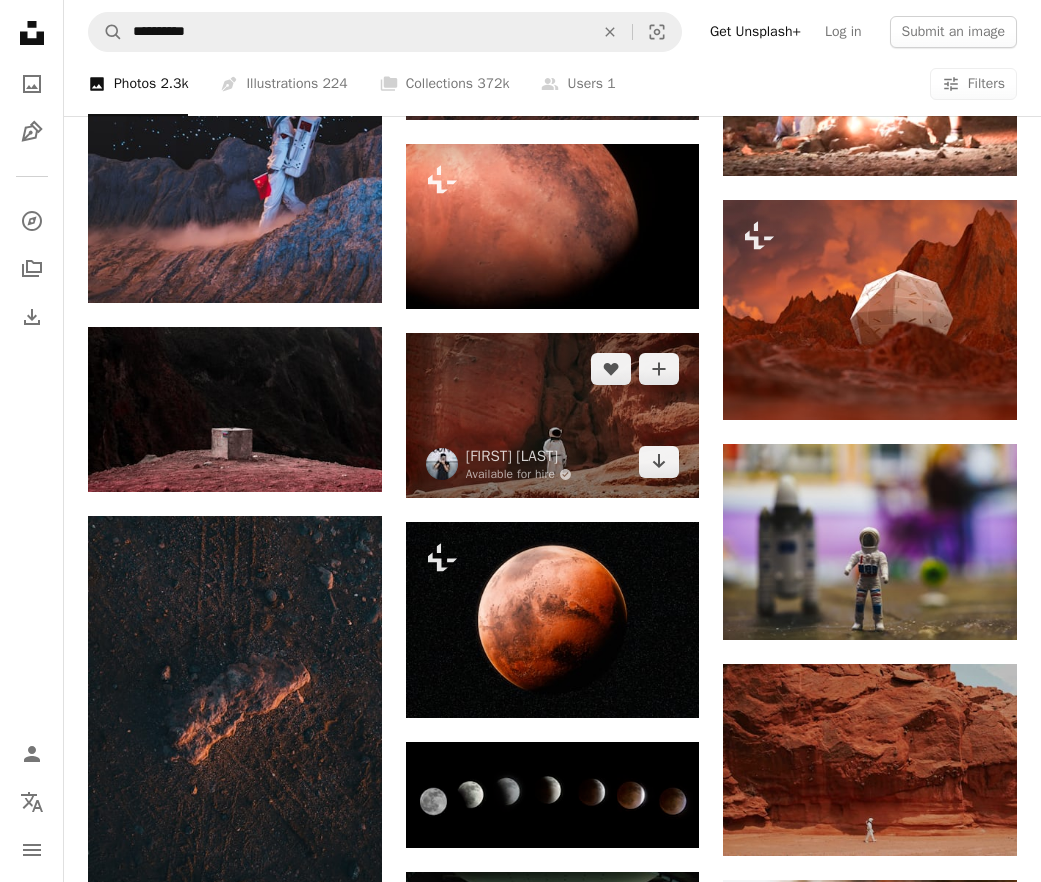 scroll, scrollTop: 1480, scrollLeft: 0, axis: vertical 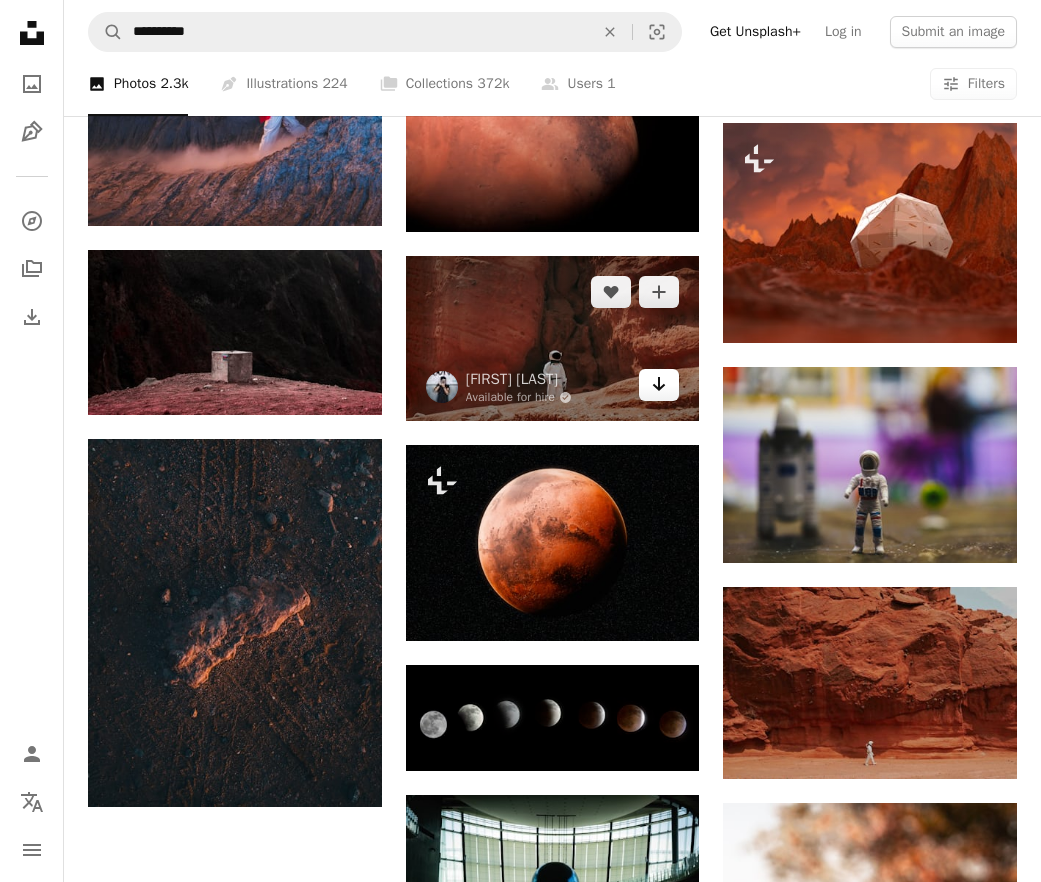 click on "Arrow pointing down" 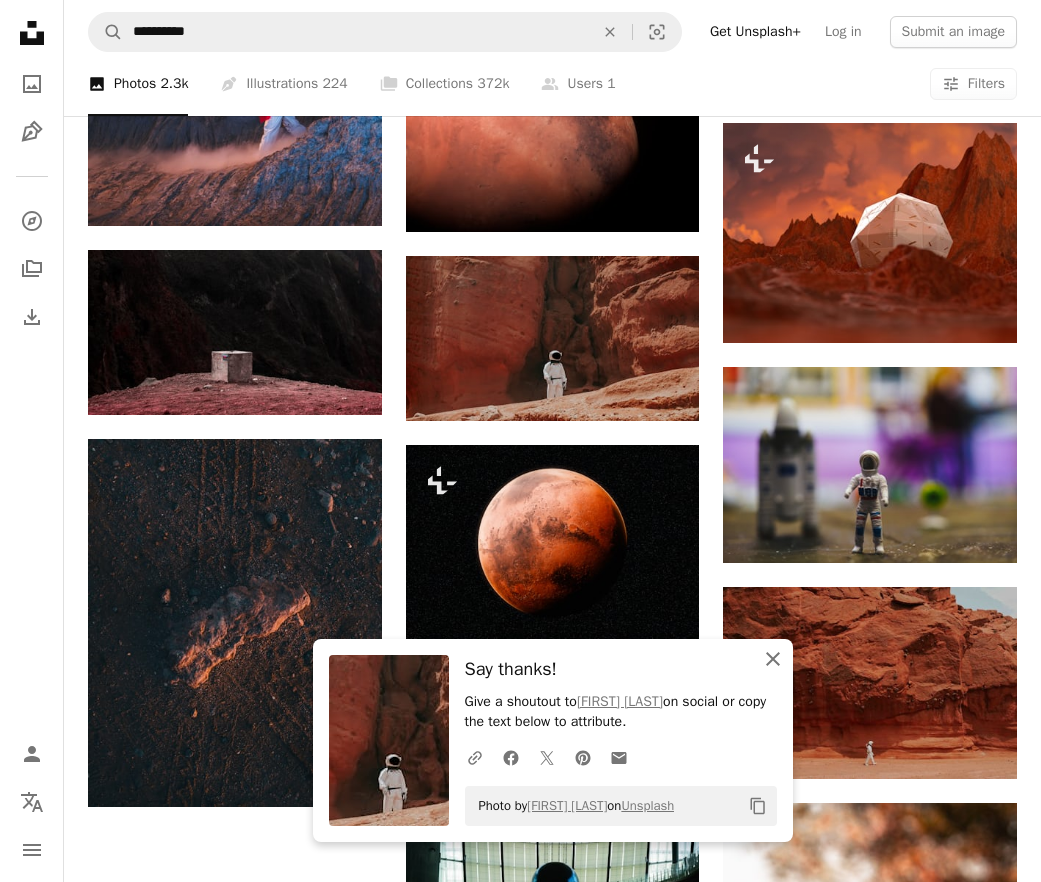 click 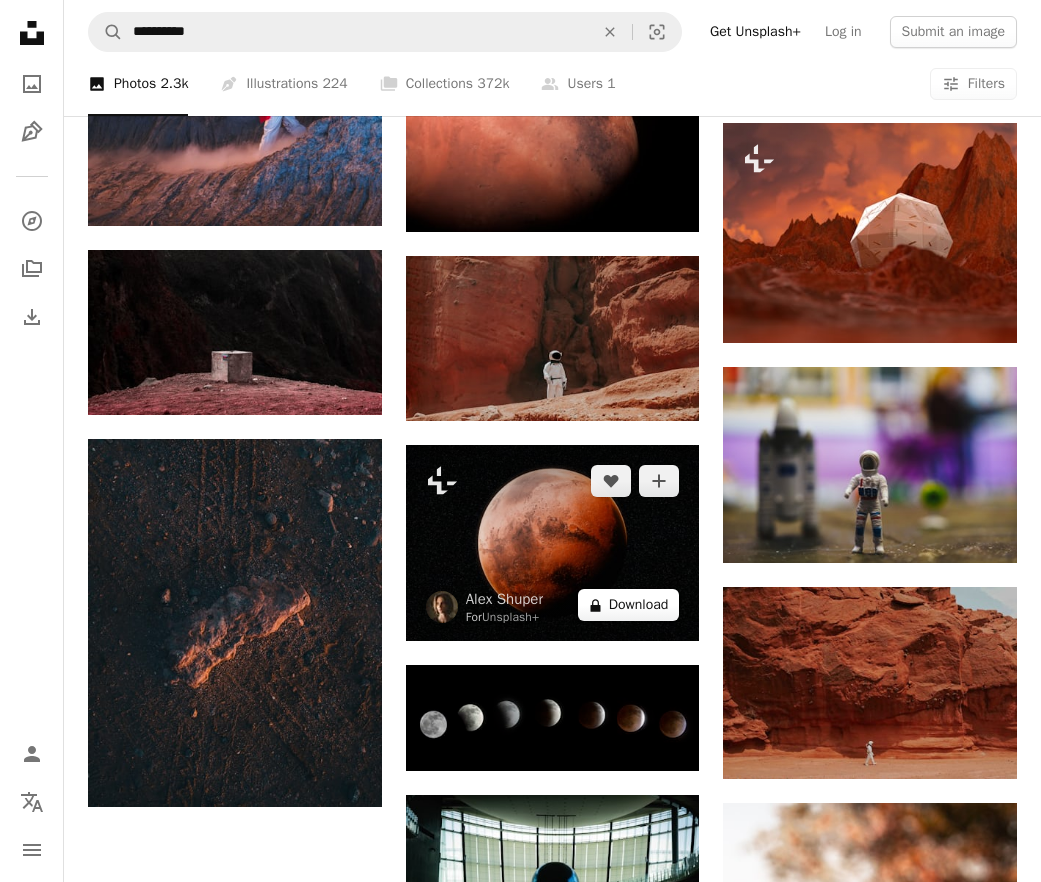 click on "A lock Download" at bounding box center (629, 605) 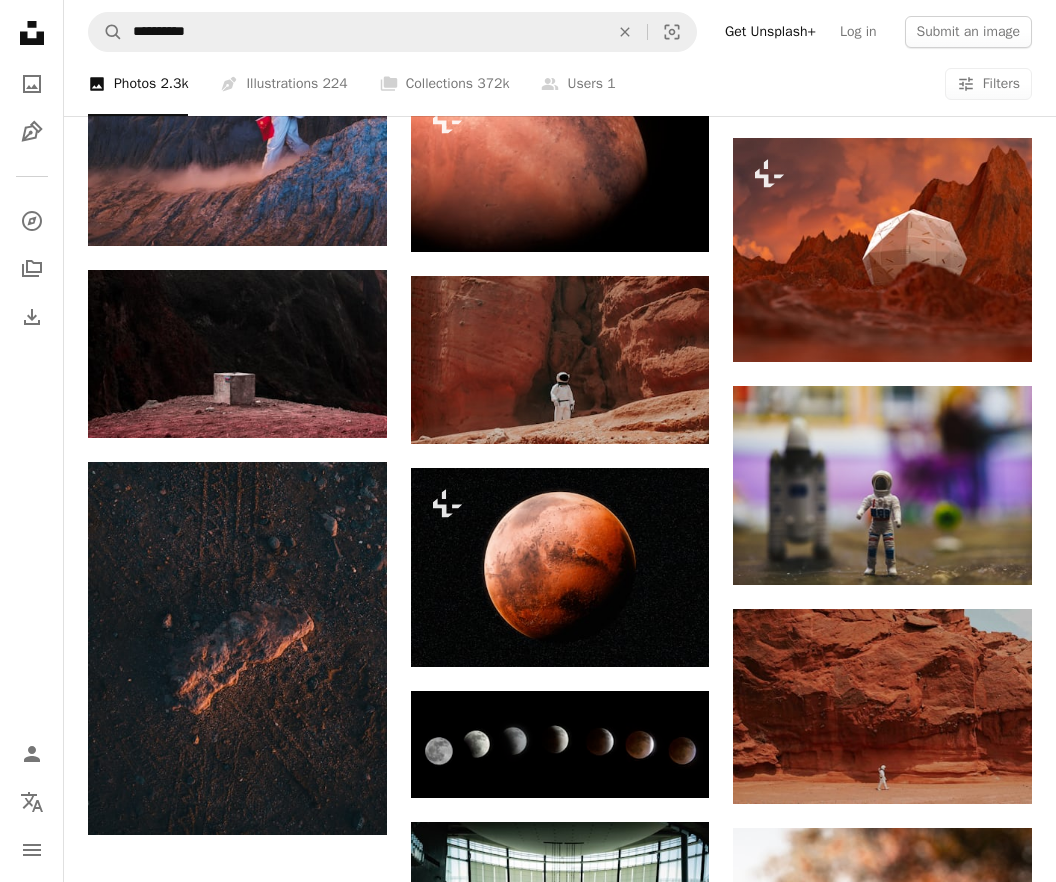 click on "An X shape" at bounding box center (20, 20) 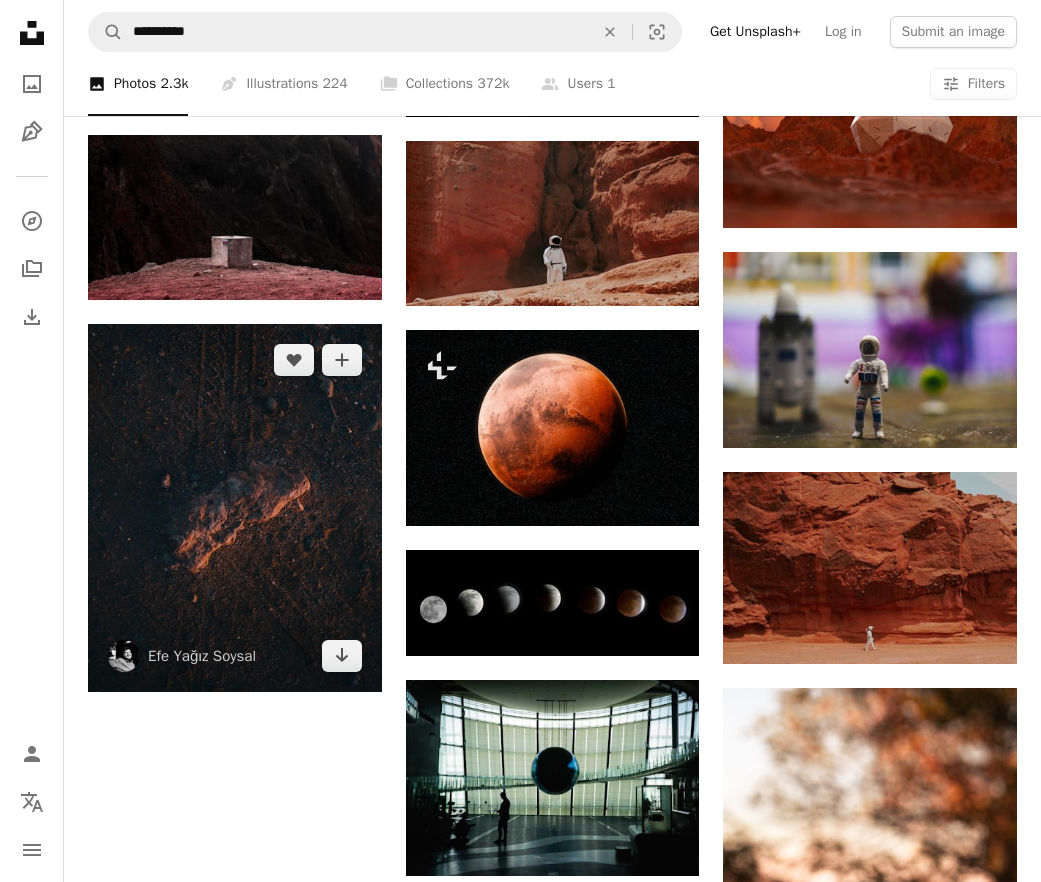 scroll, scrollTop: 1601, scrollLeft: 0, axis: vertical 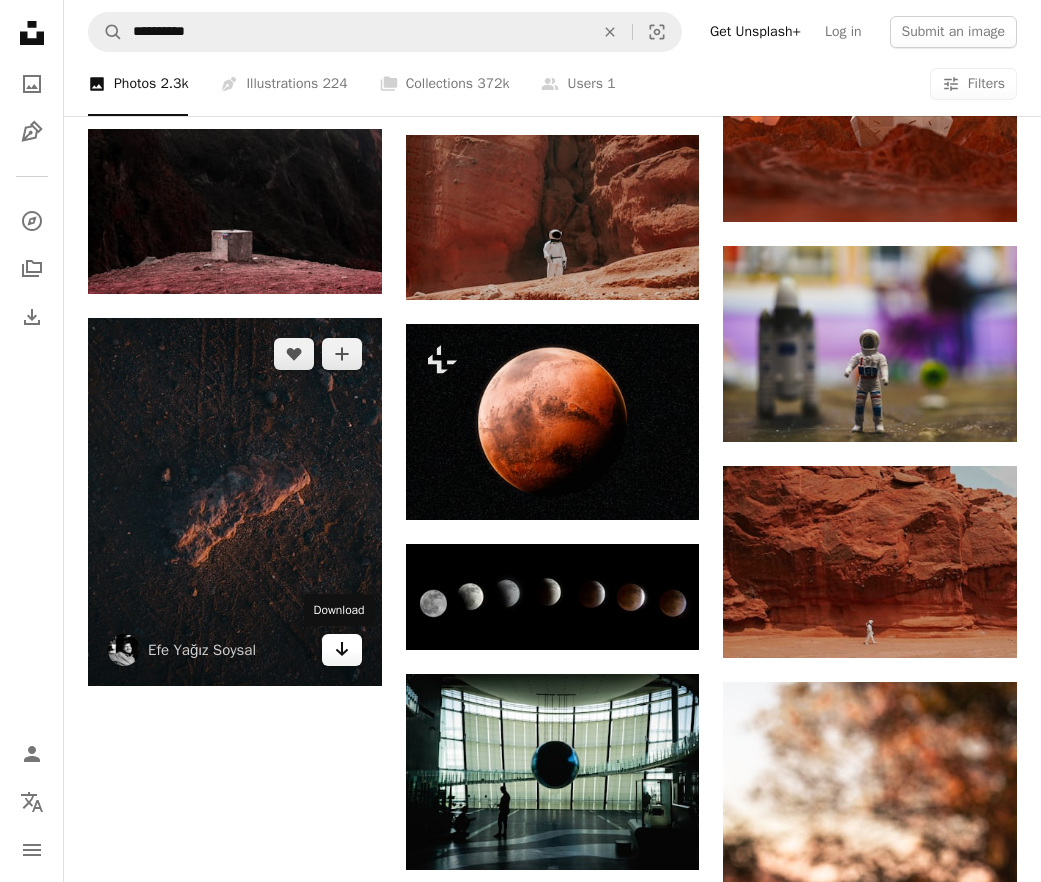 click on "Arrow pointing down" 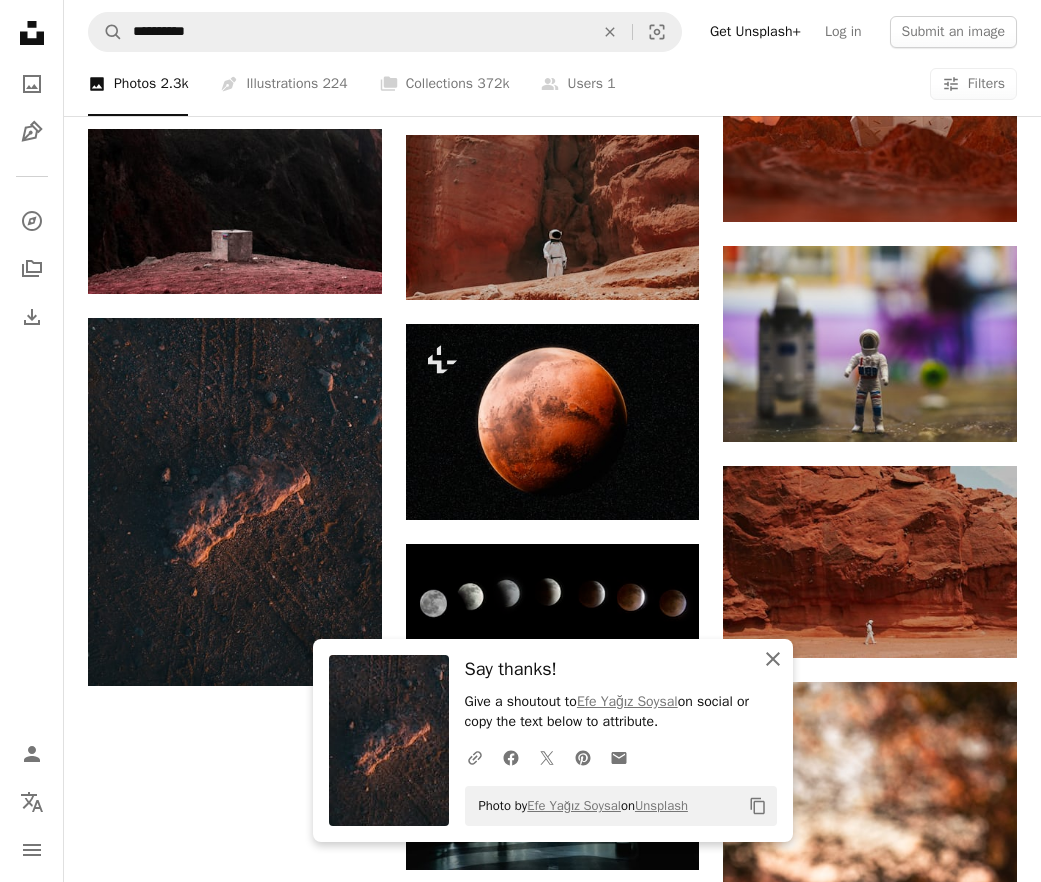 click on "An X shape" 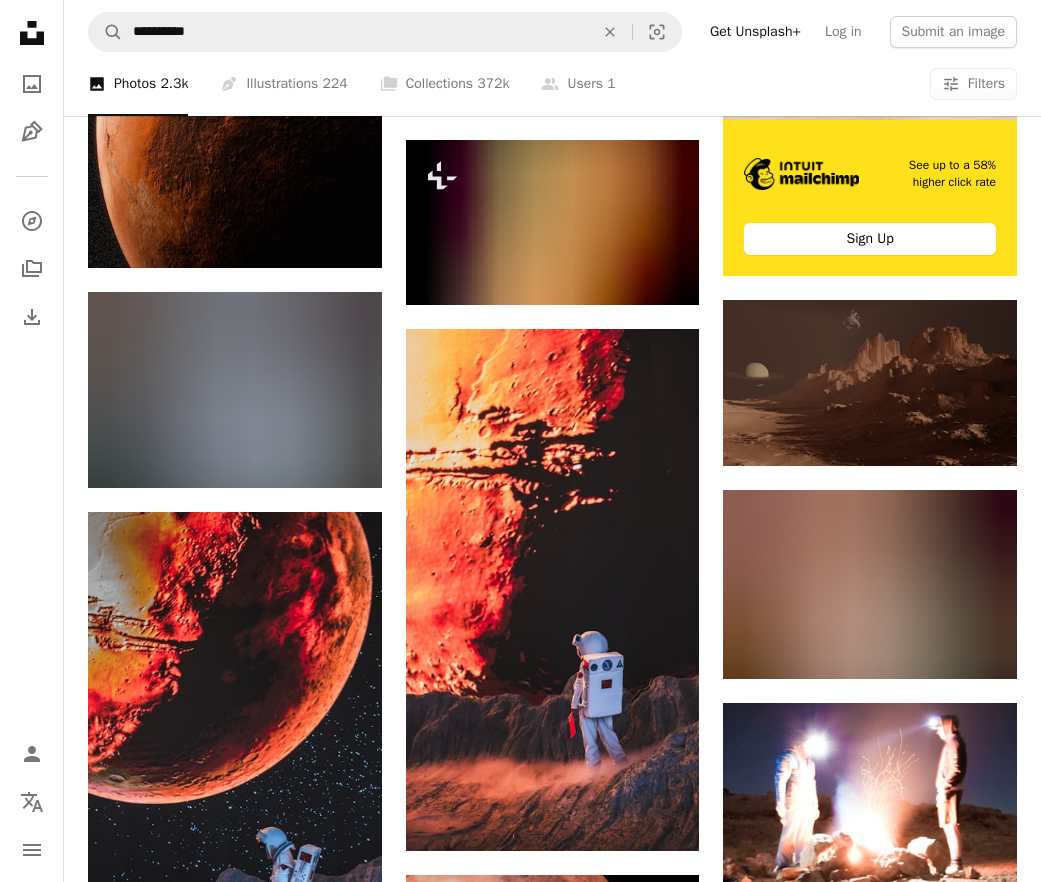 scroll, scrollTop: 450, scrollLeft: 0, axis: vertical 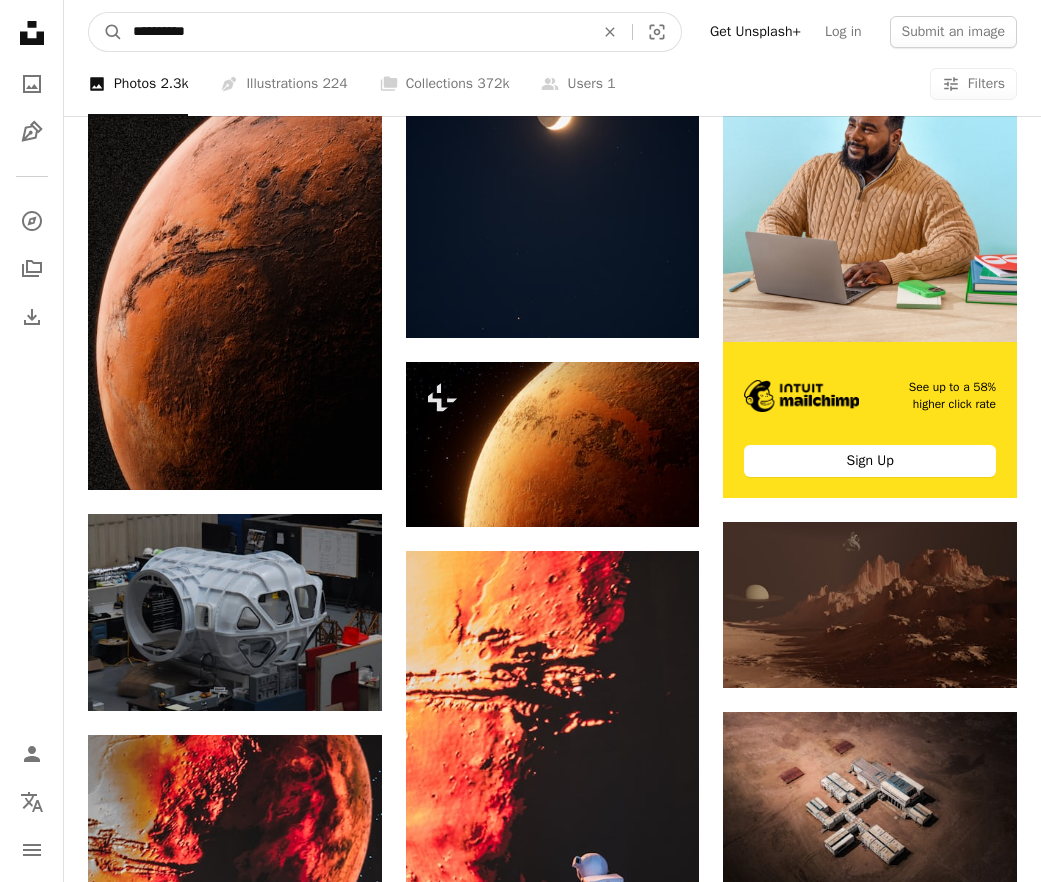 click on "**********" at bounding box center (355, 32) 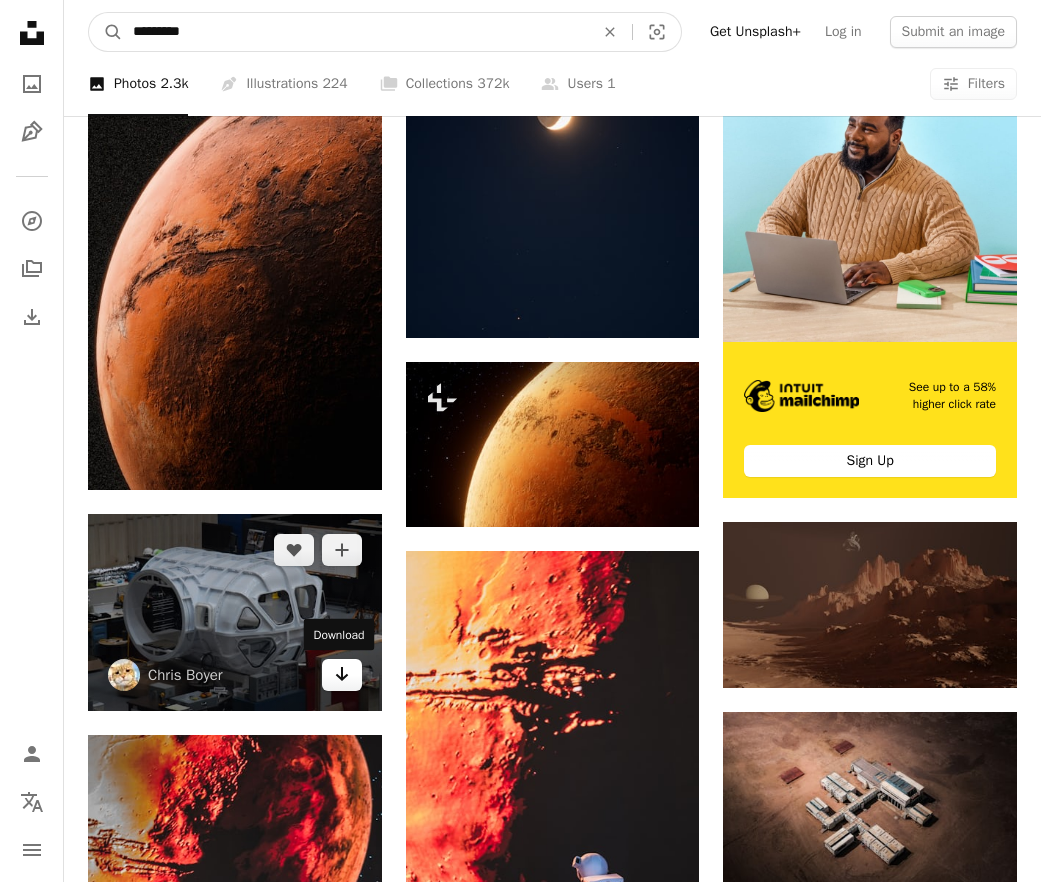 type on "*********" 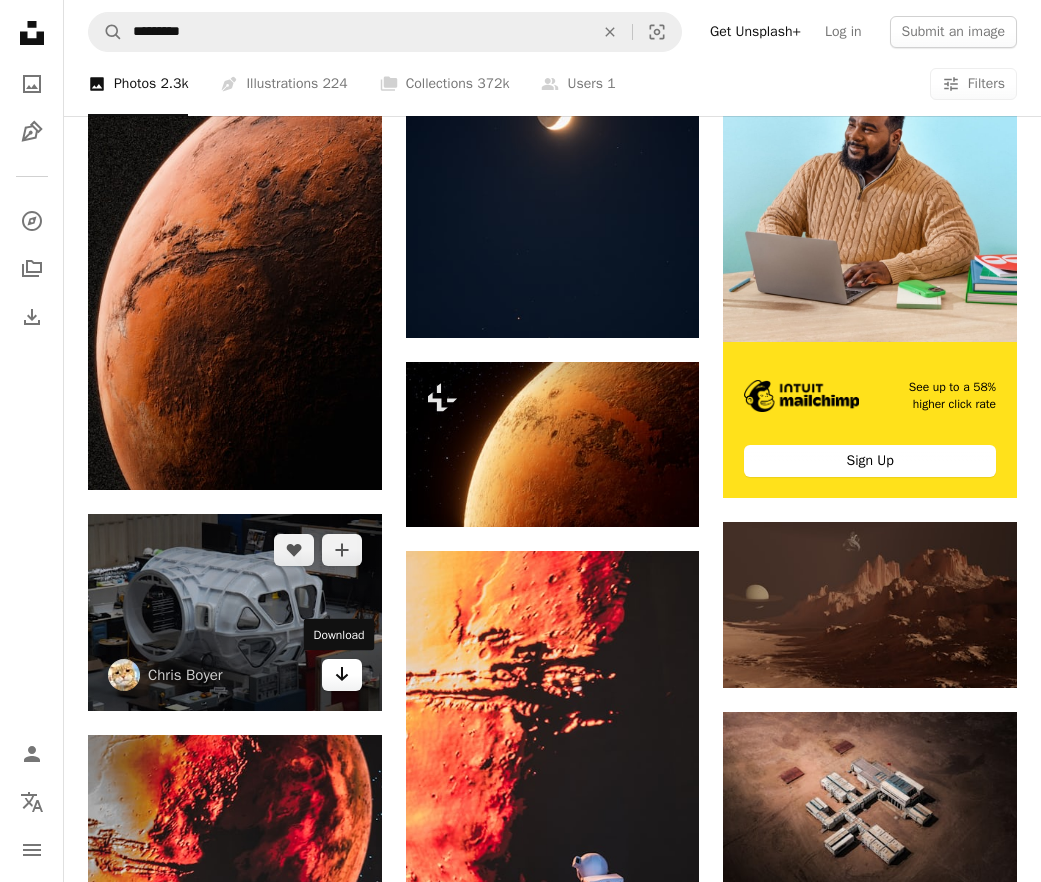 click on "Arrow pointing down" at bounding box center (342, 675) 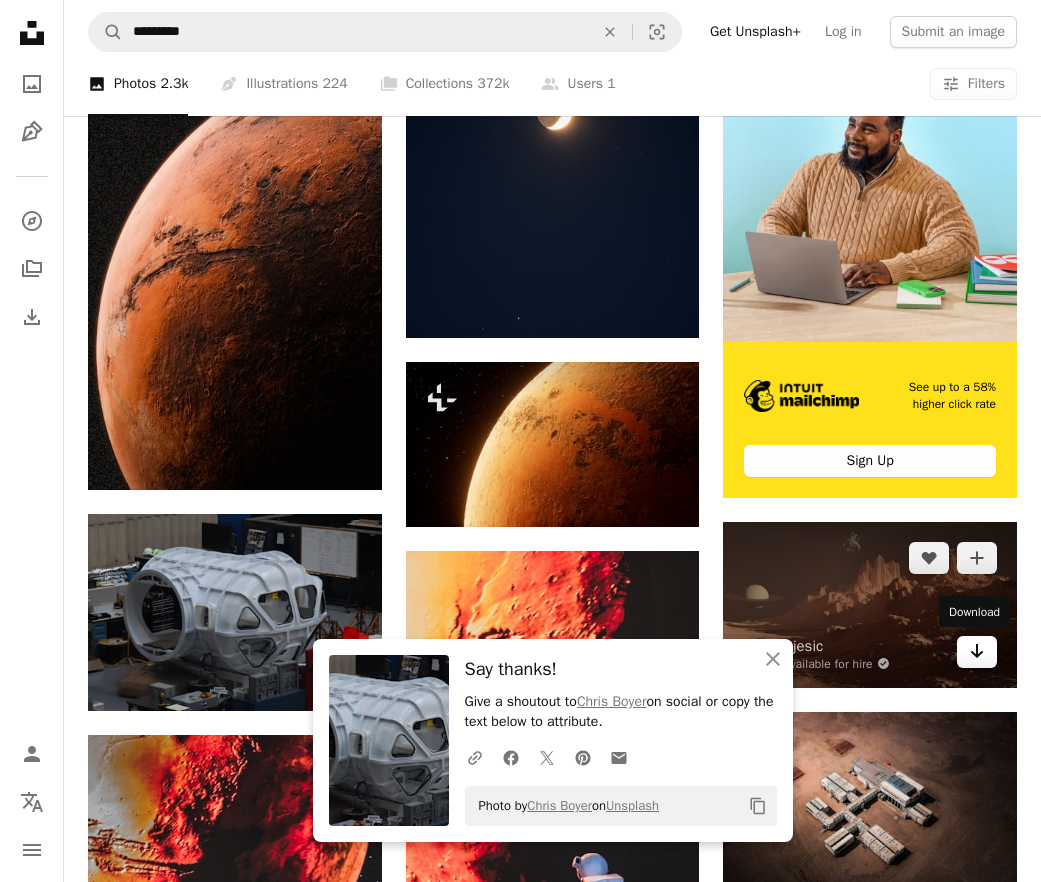 click on "Arrow pointing down" at bounding box center (977, 652) 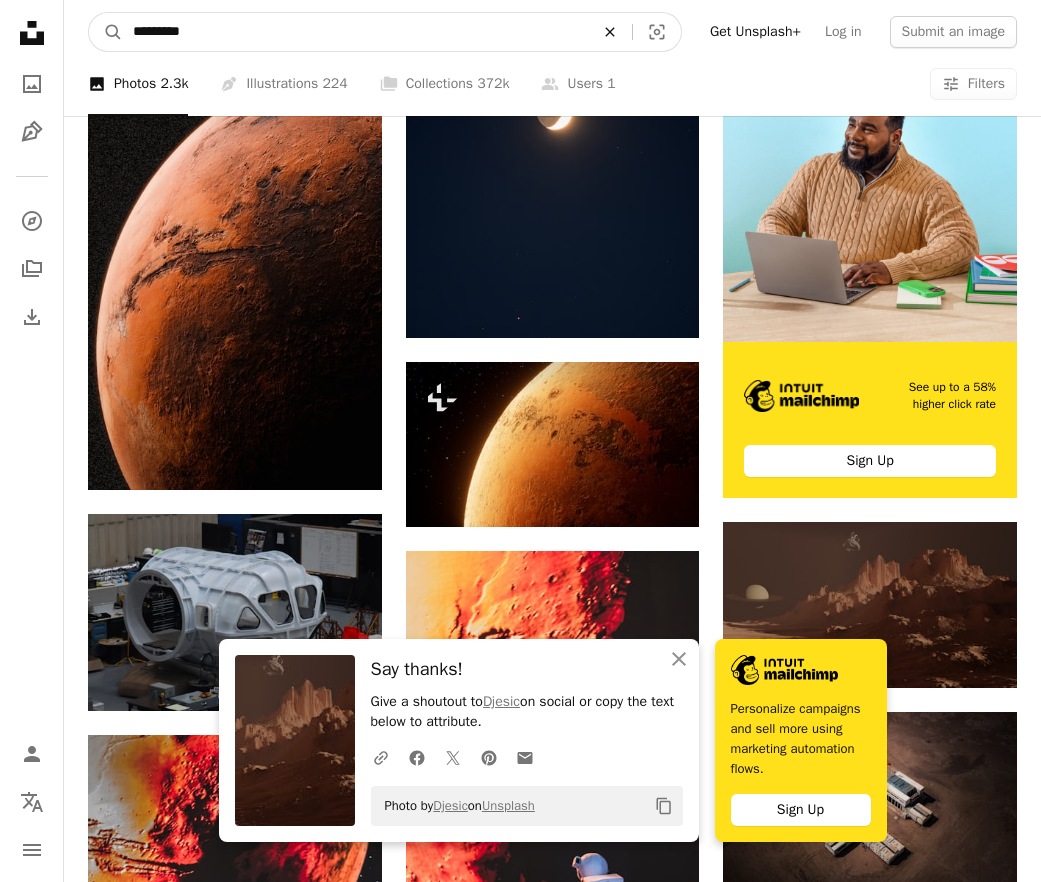 click on "An X shape" 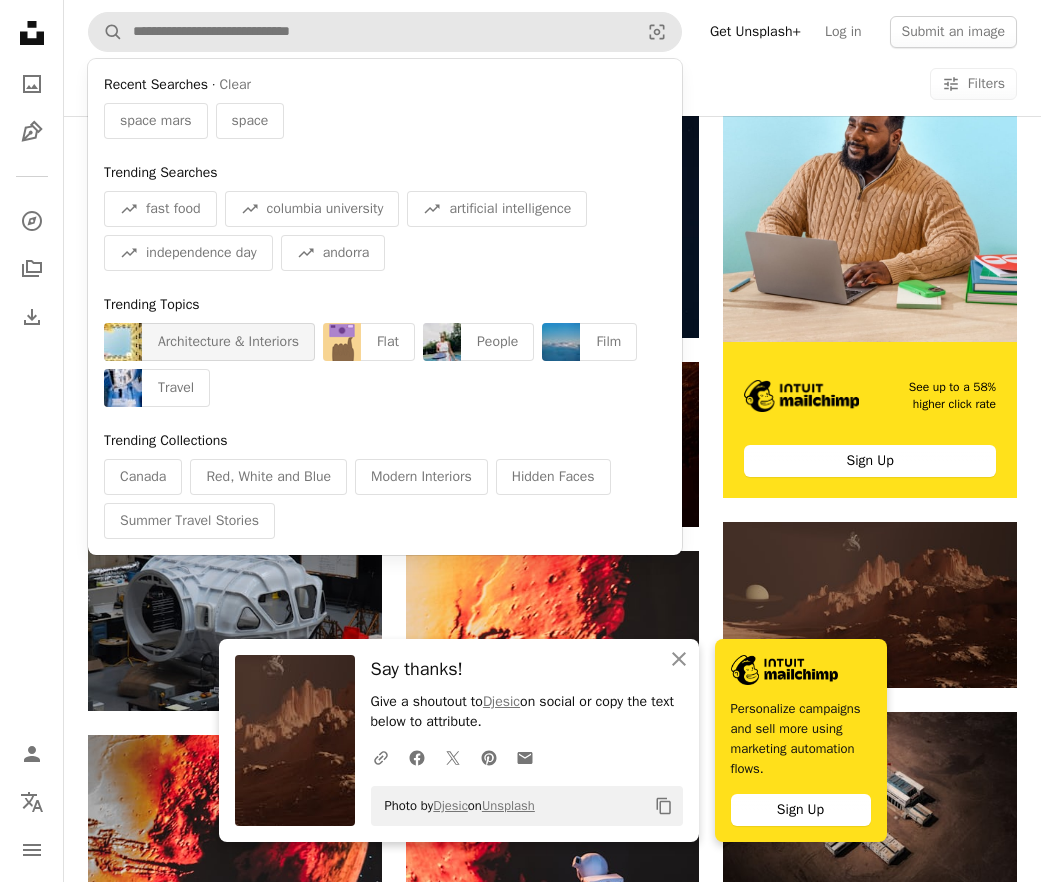 click on "Architecture & Interiors" at bounding box center (228, 342) 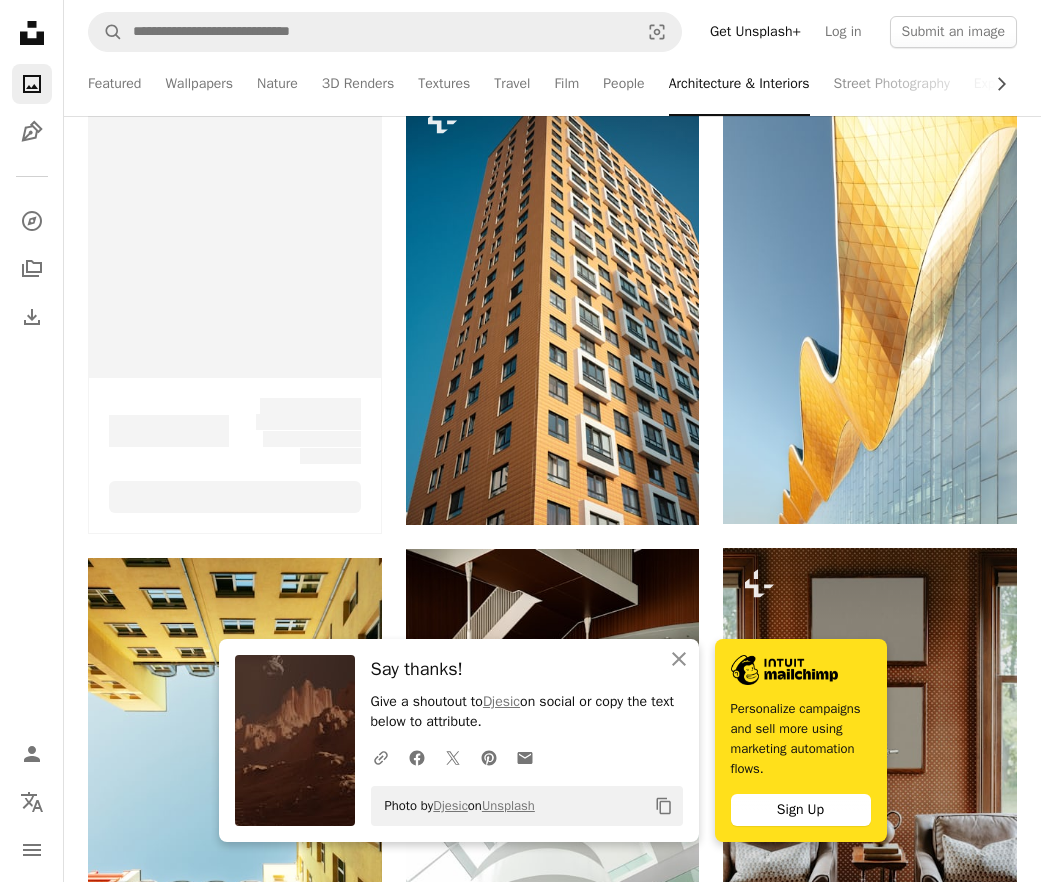 scroll, scrollTop: 0, scrollLeft: 0, axis: both 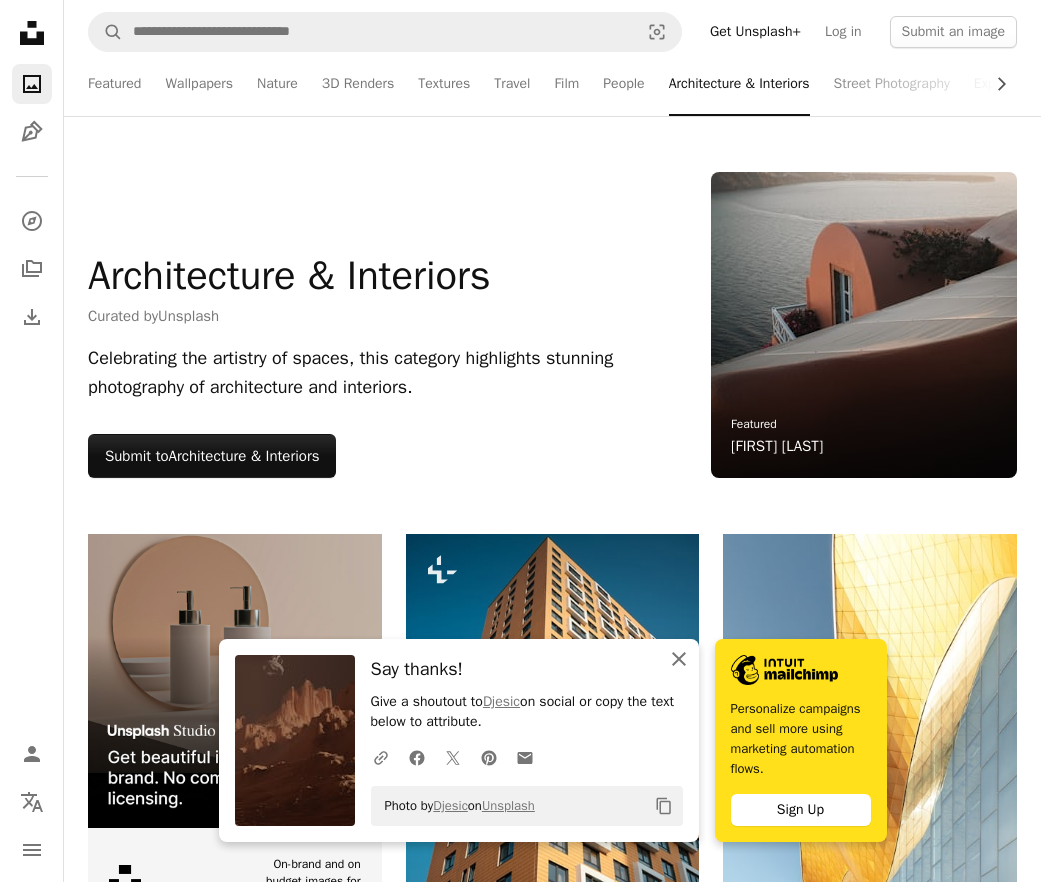 click on "An X shape" 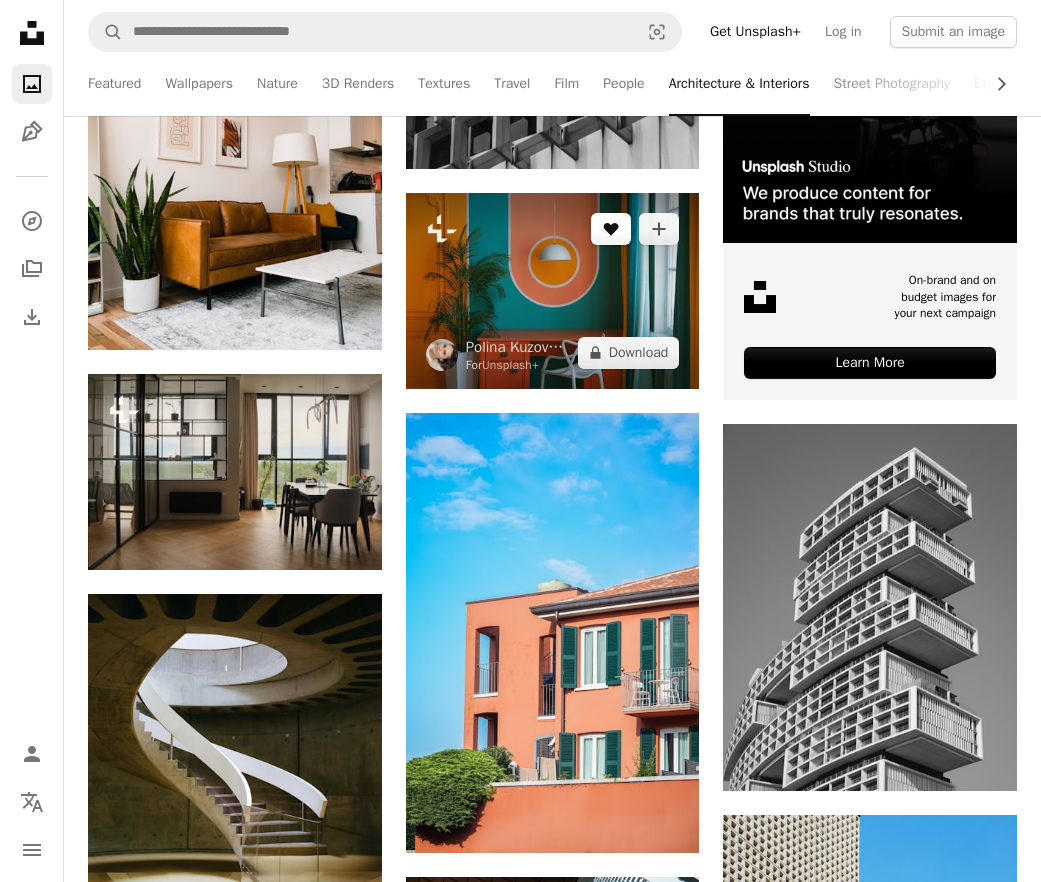 scroll, scrollTop: 5830, scrollLeft: 0, axis: vertical 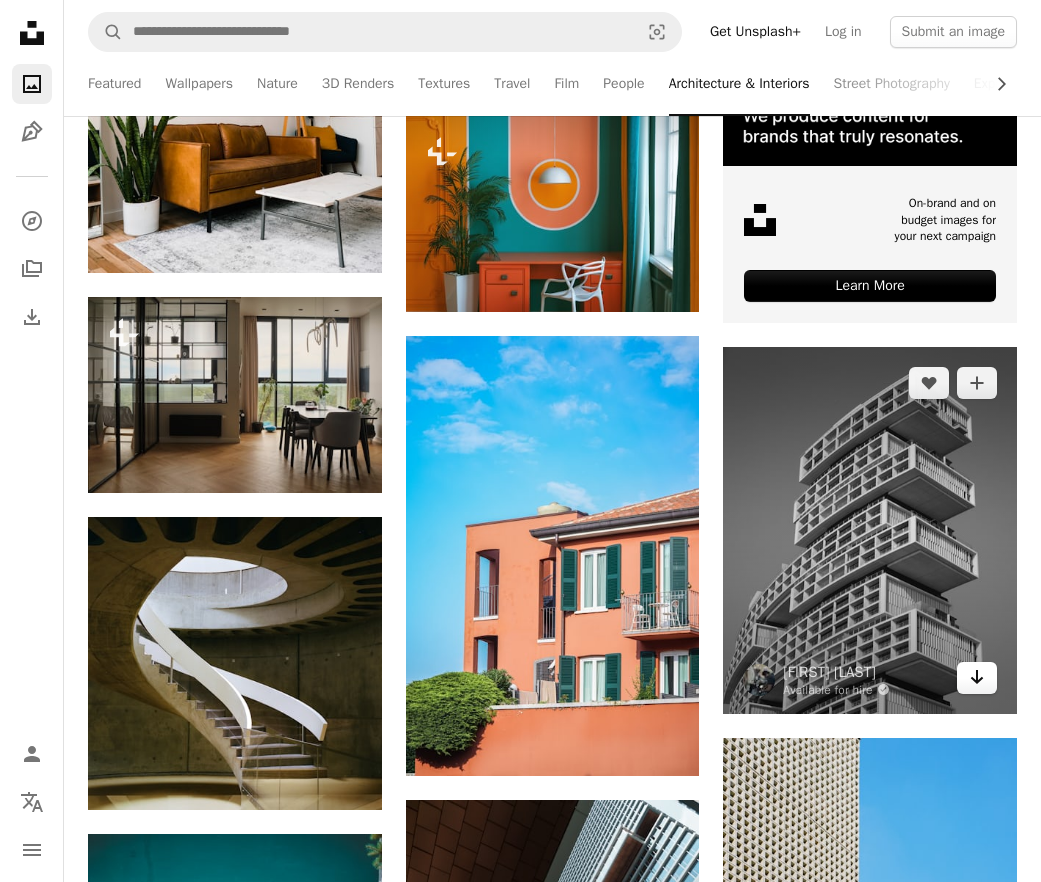 click on "Arrow pointing down" at bounding box center [977, 678] 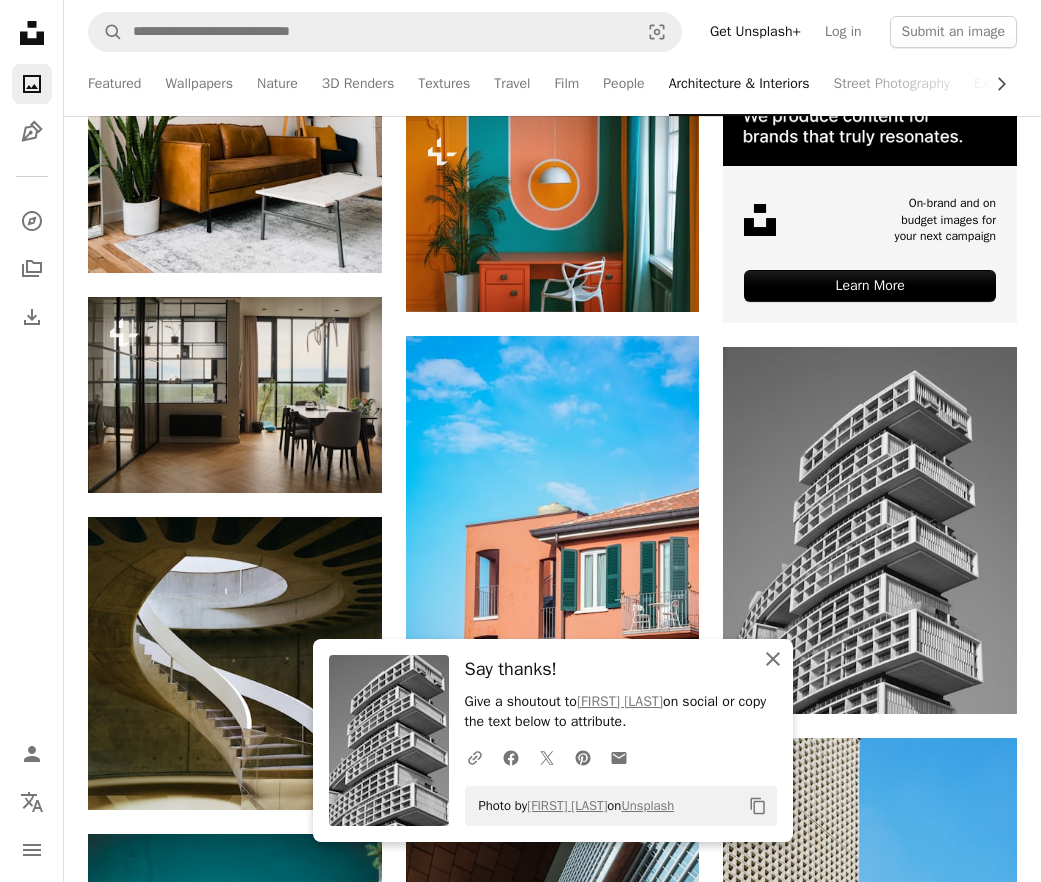 click 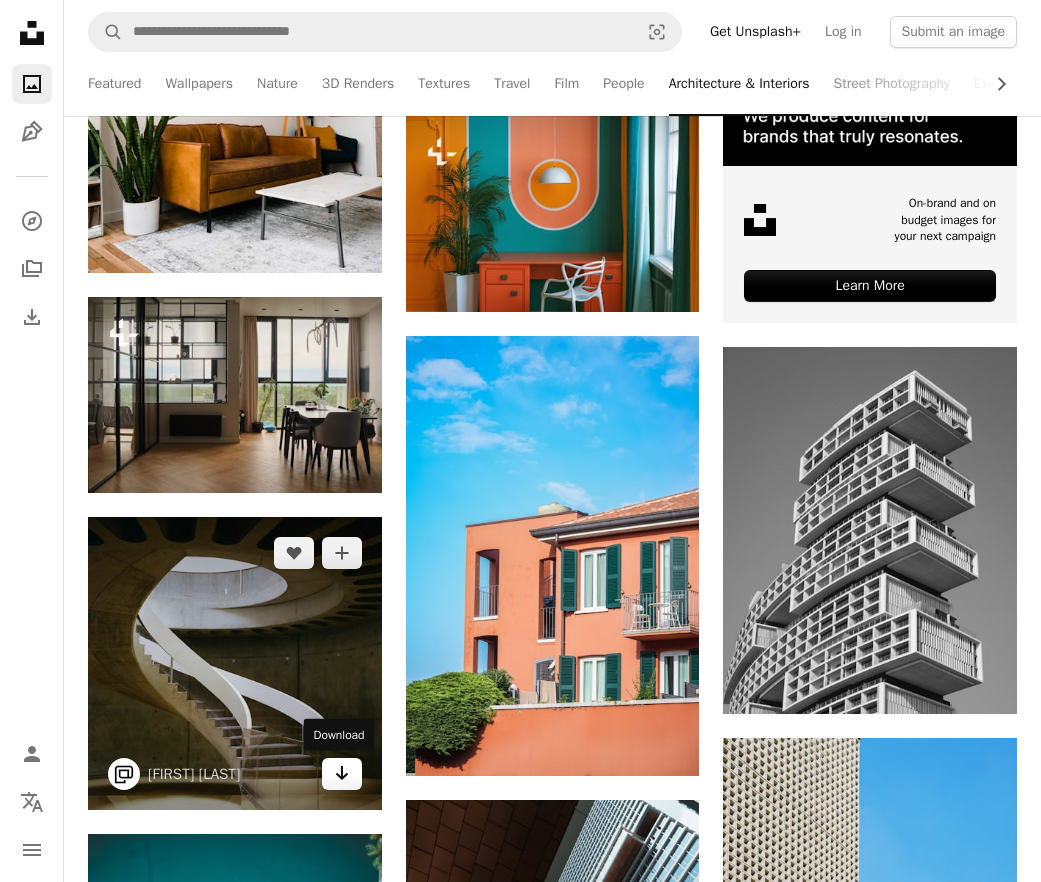 click on "Arrow pointing down" 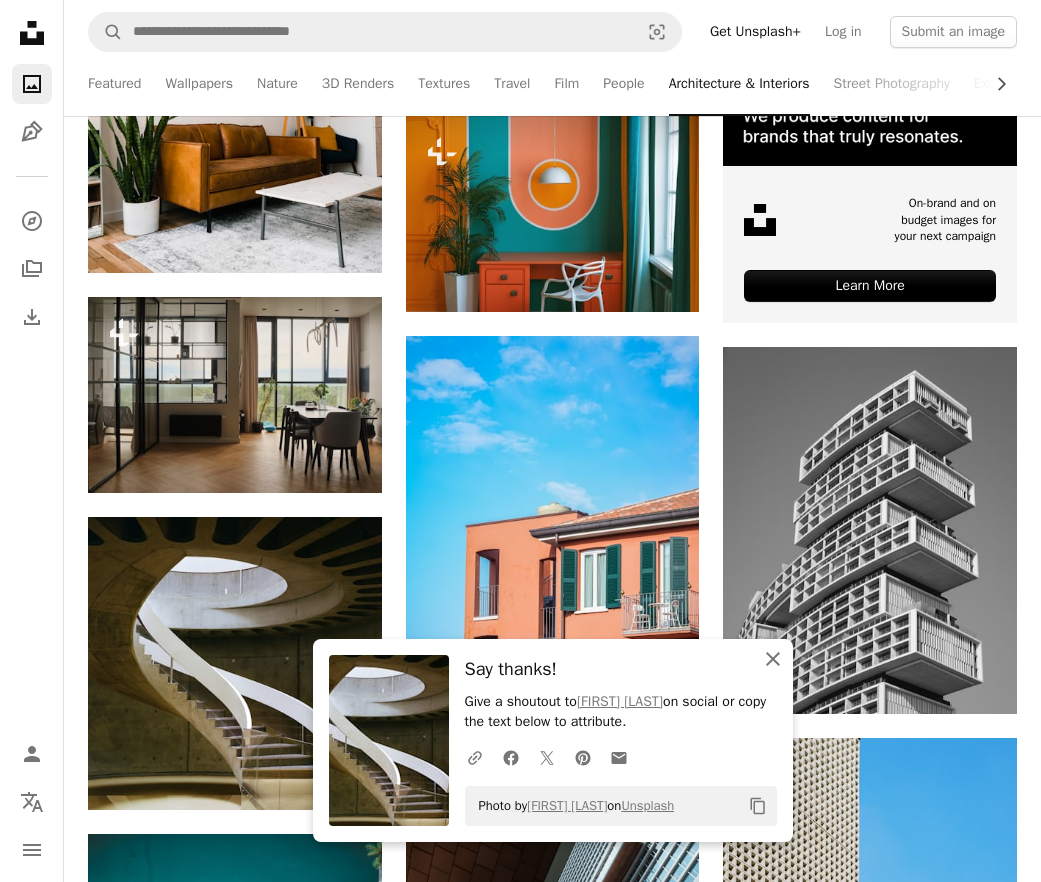 click 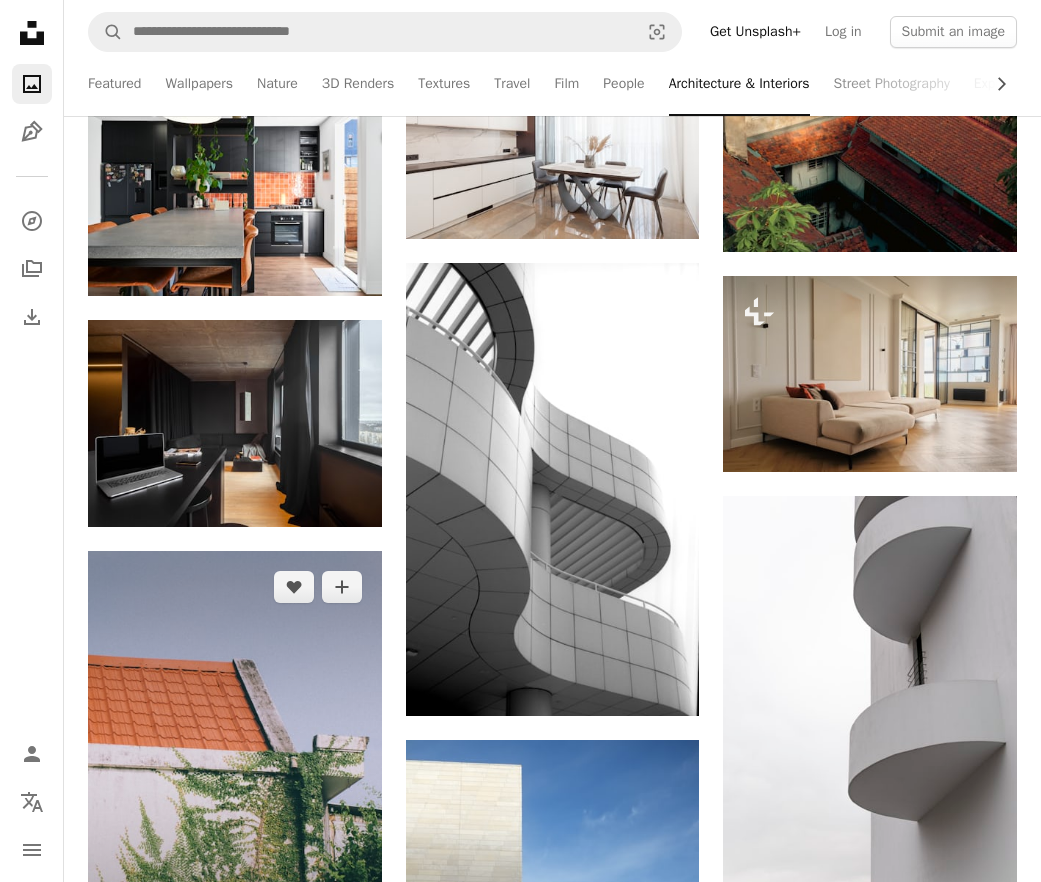 scroll, scrollTop: 9596, scrollLeft: 0, axis: vertical 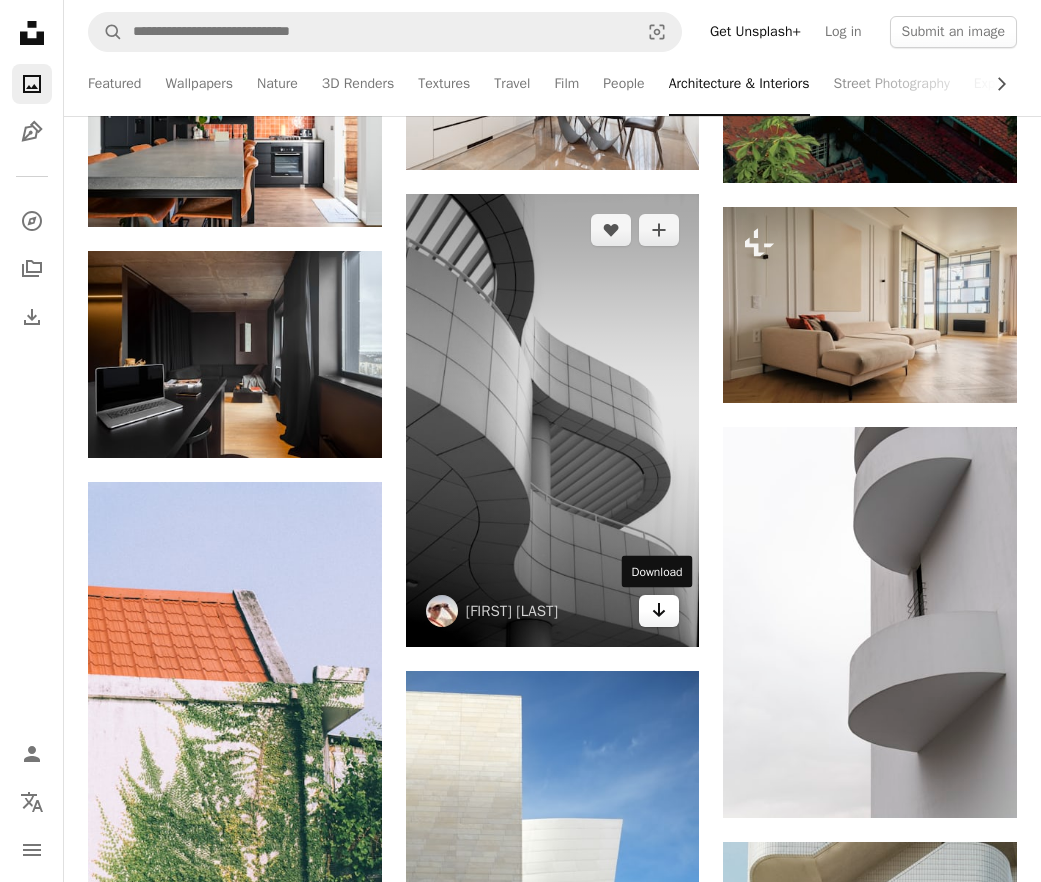click 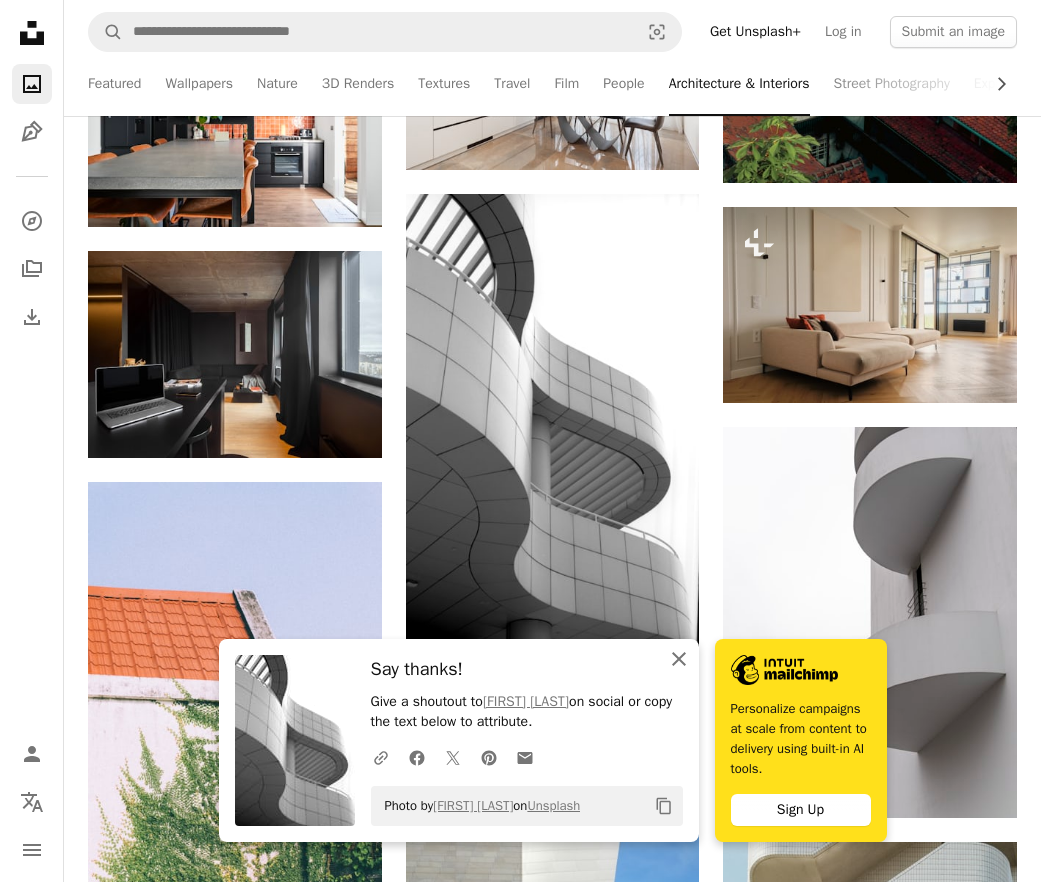 click 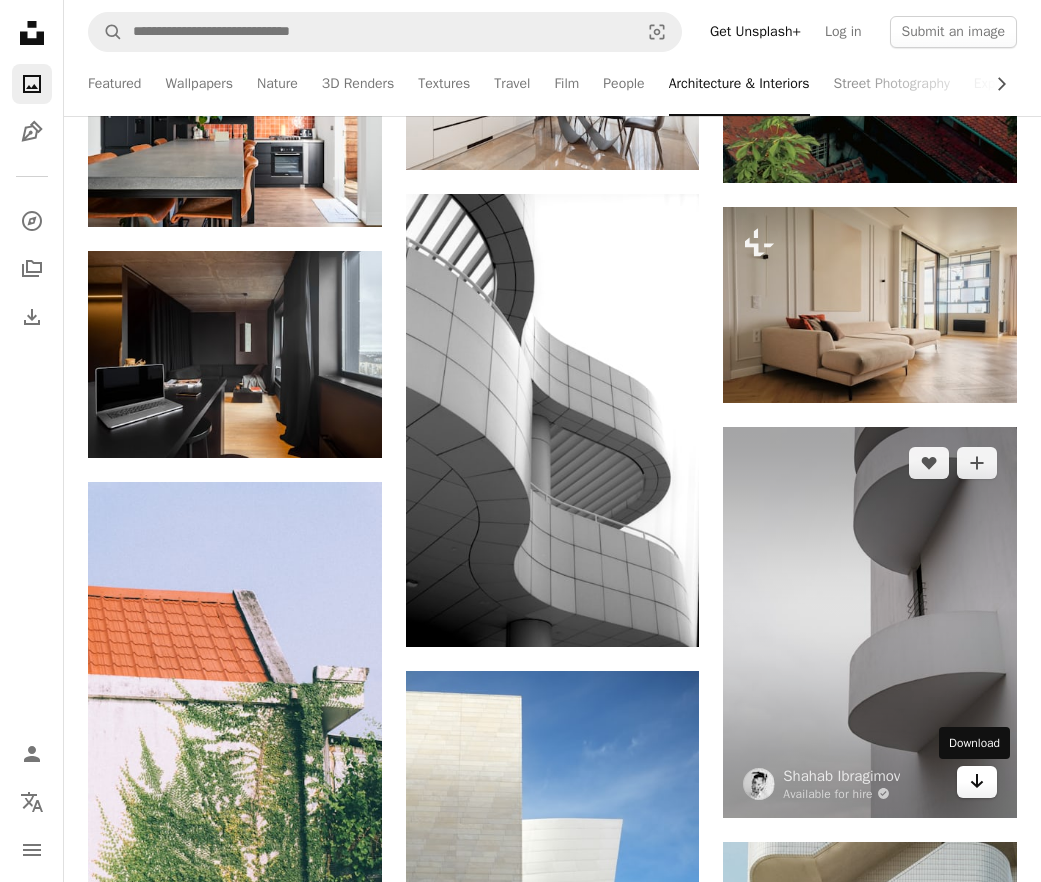 click on "Arrow pointing down" 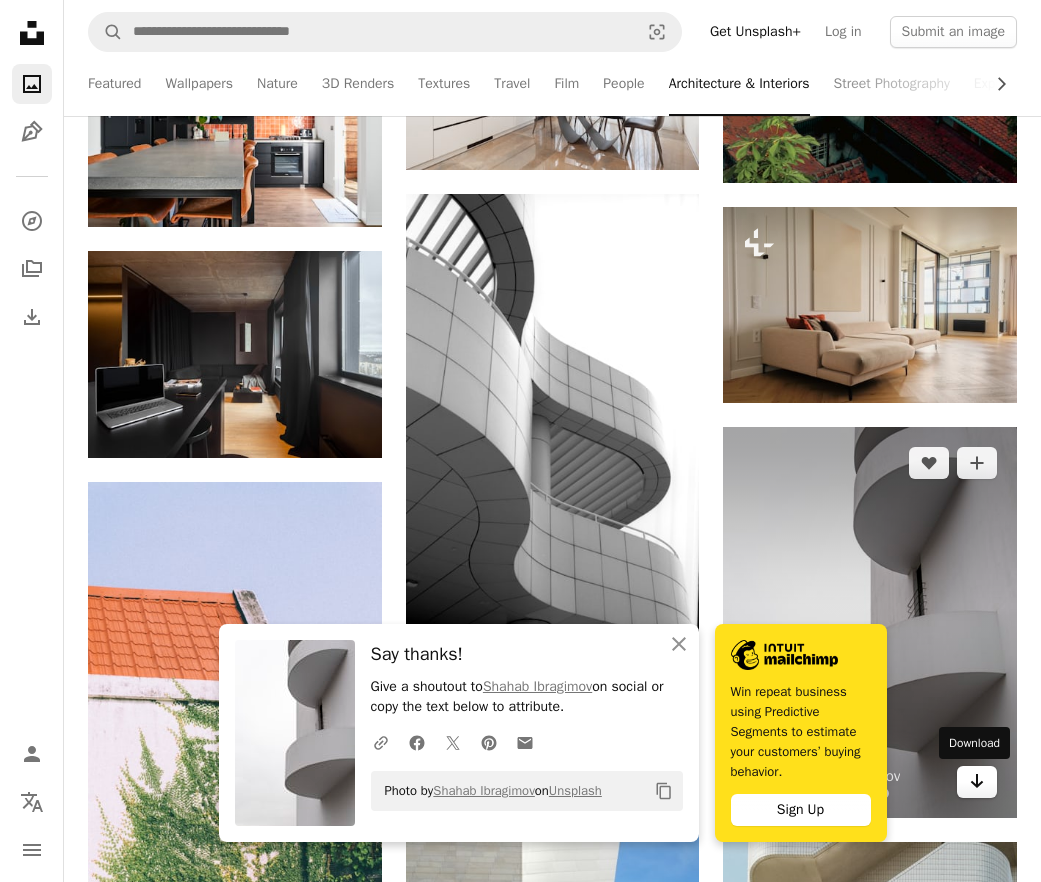 click on "Arrow pointing down" 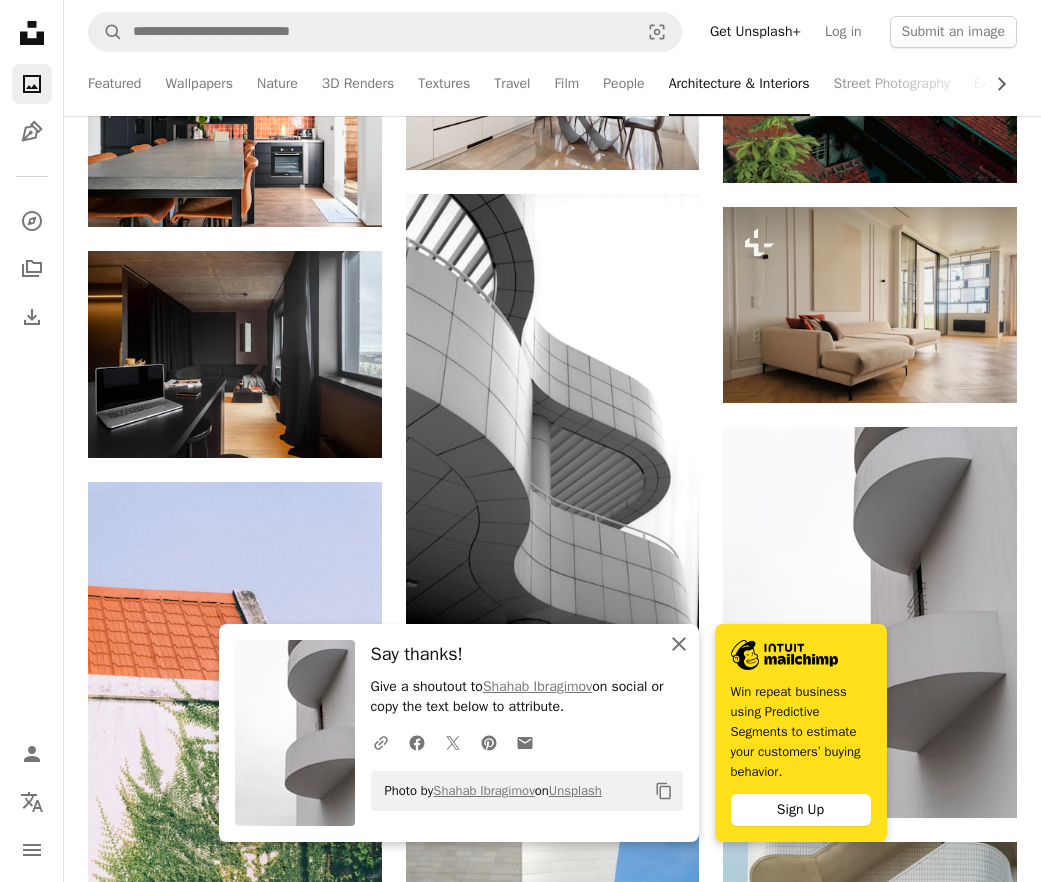 click 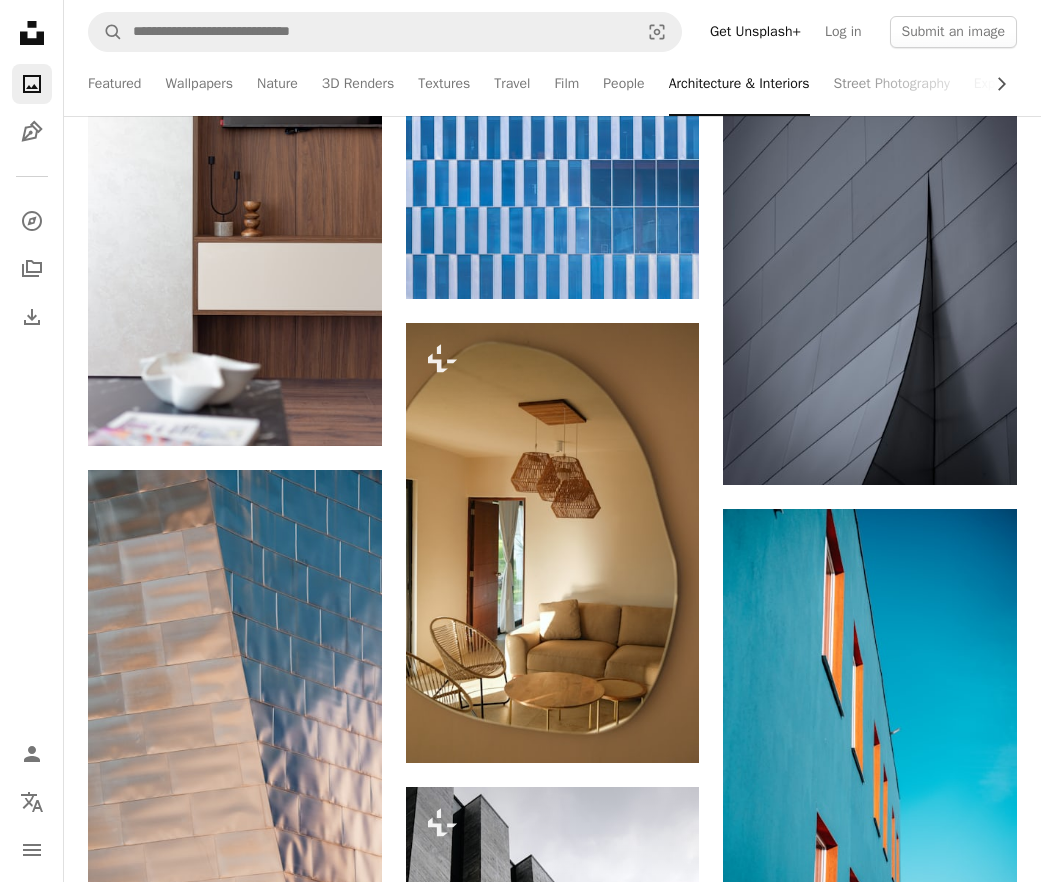 scroll, scrollTop: 13093, scrollLeft: 0, axis: vertical 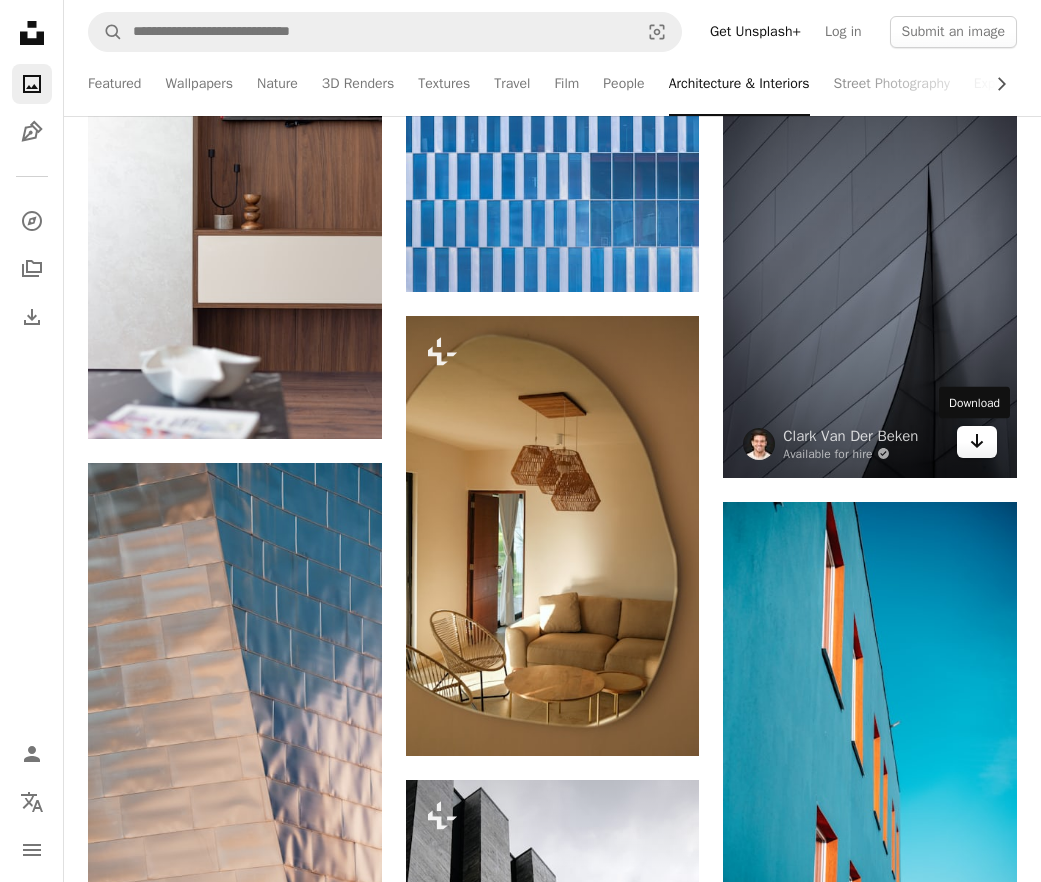 click on "Arrow pointing down" at bounding box center (977, 442) 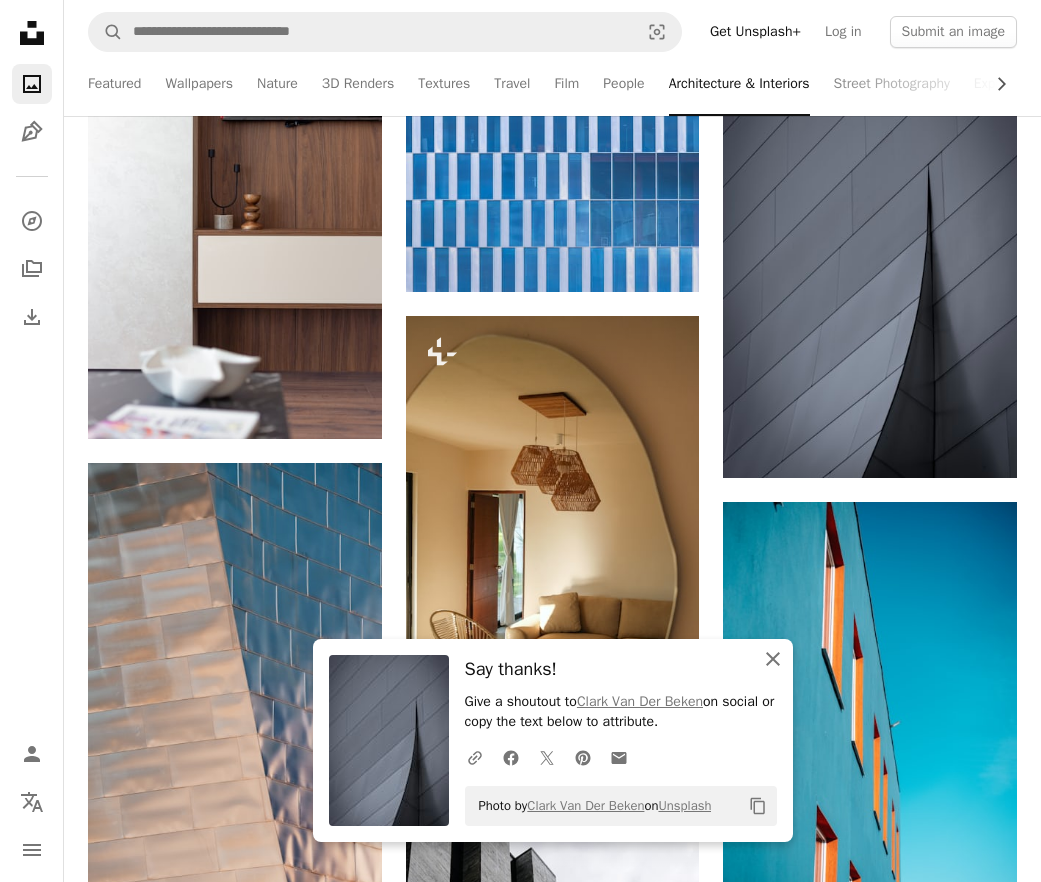 click on "An X shape" 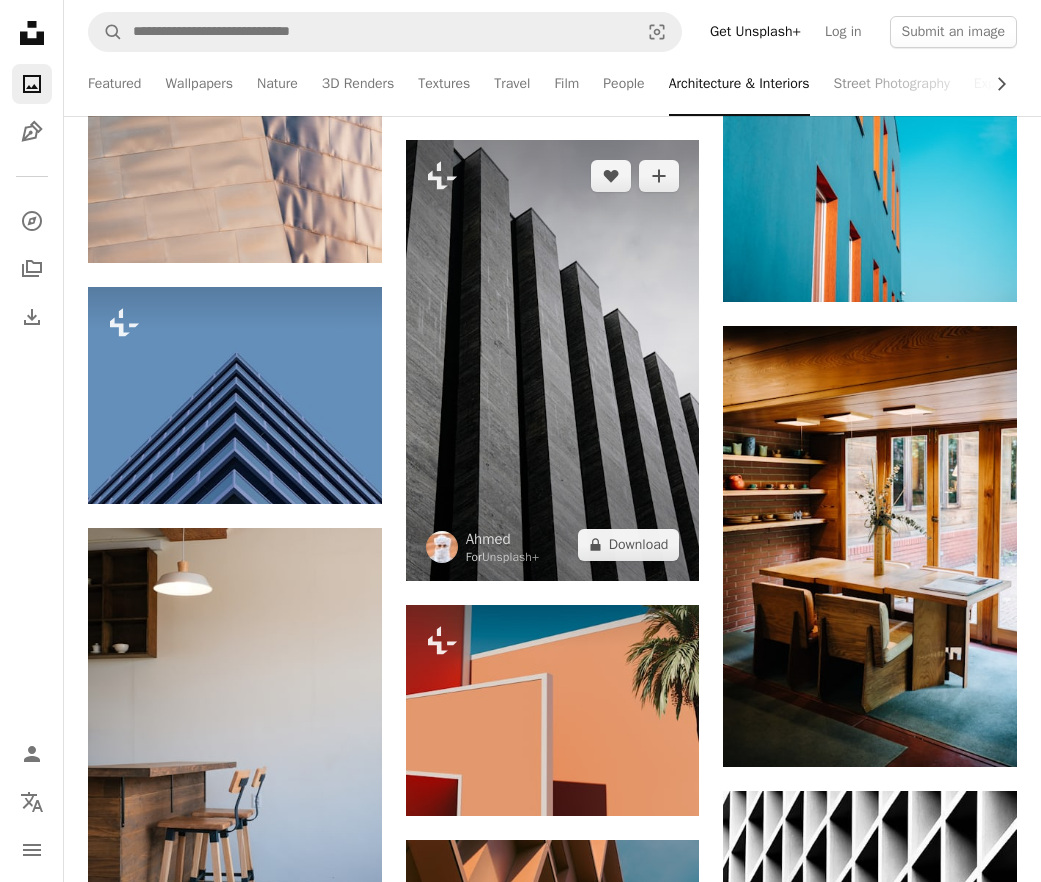 scroll, scrollTop: 13989, scrollLeft: 0, axis: vertical 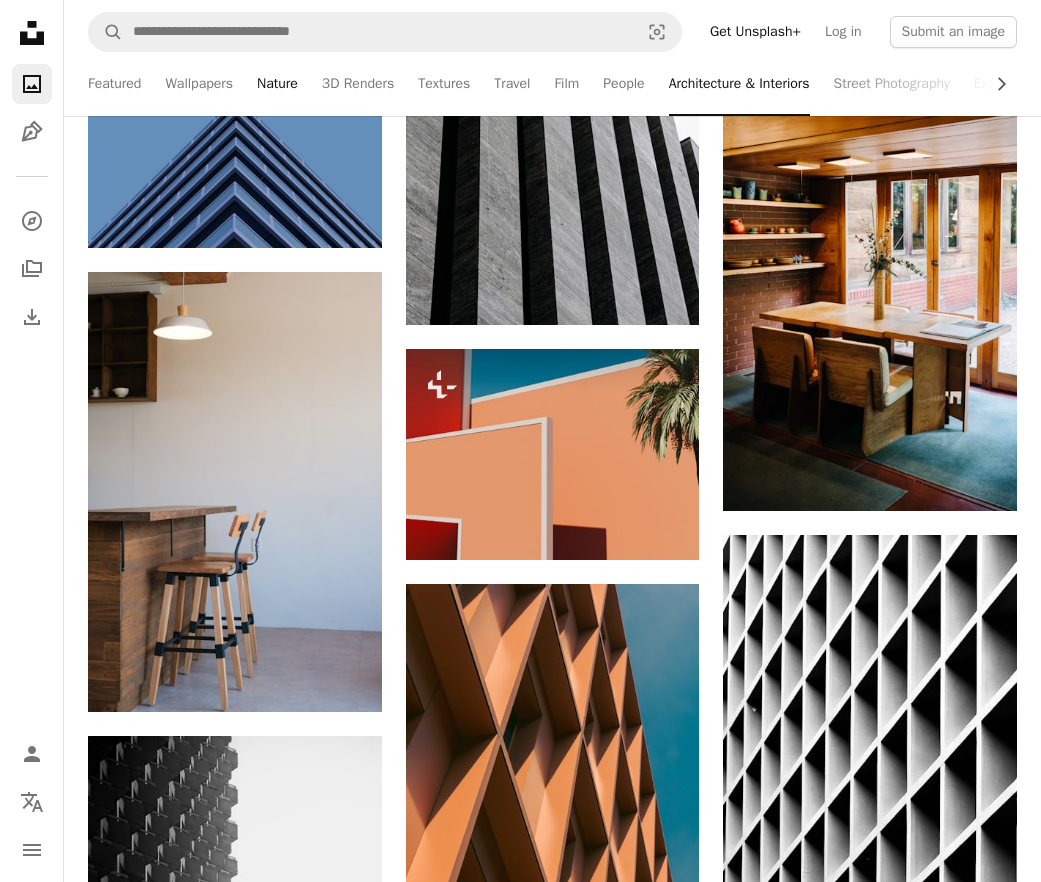 click on "Nature" at bounding box center [277, 84] 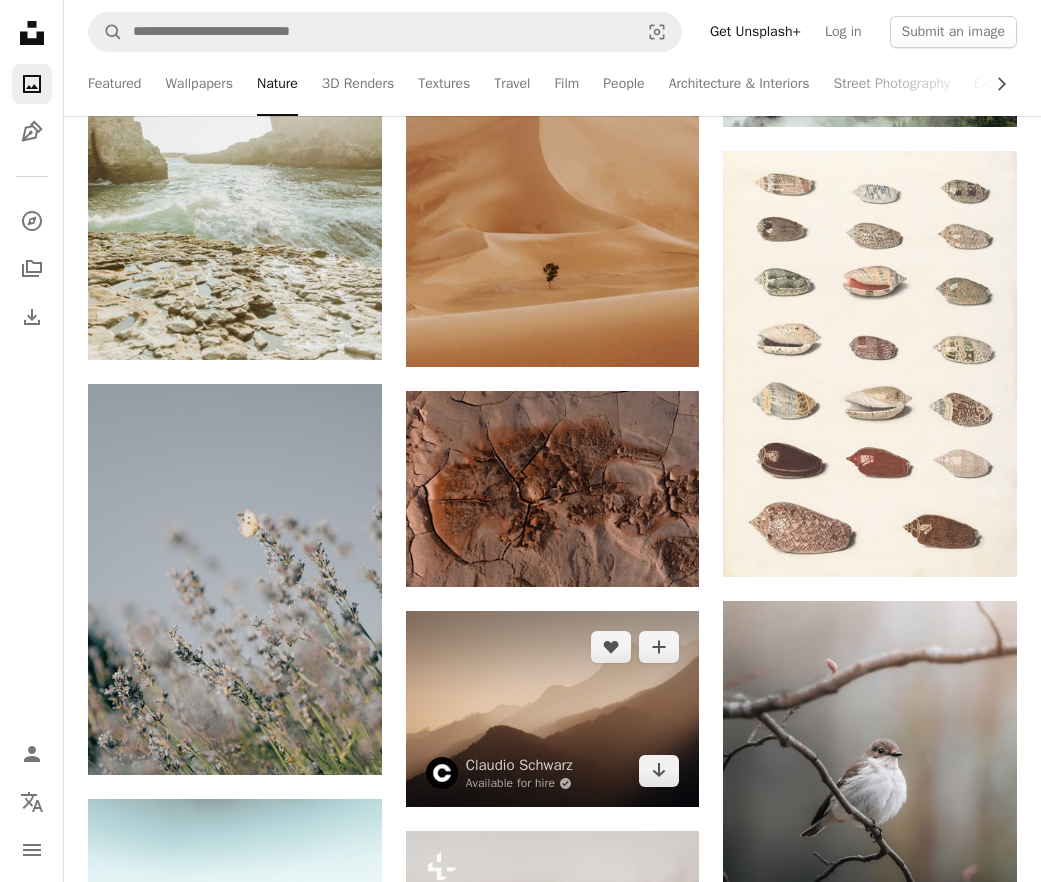 scroll, scrollTop: 2840, scrollLeft: 0, axis: vertical 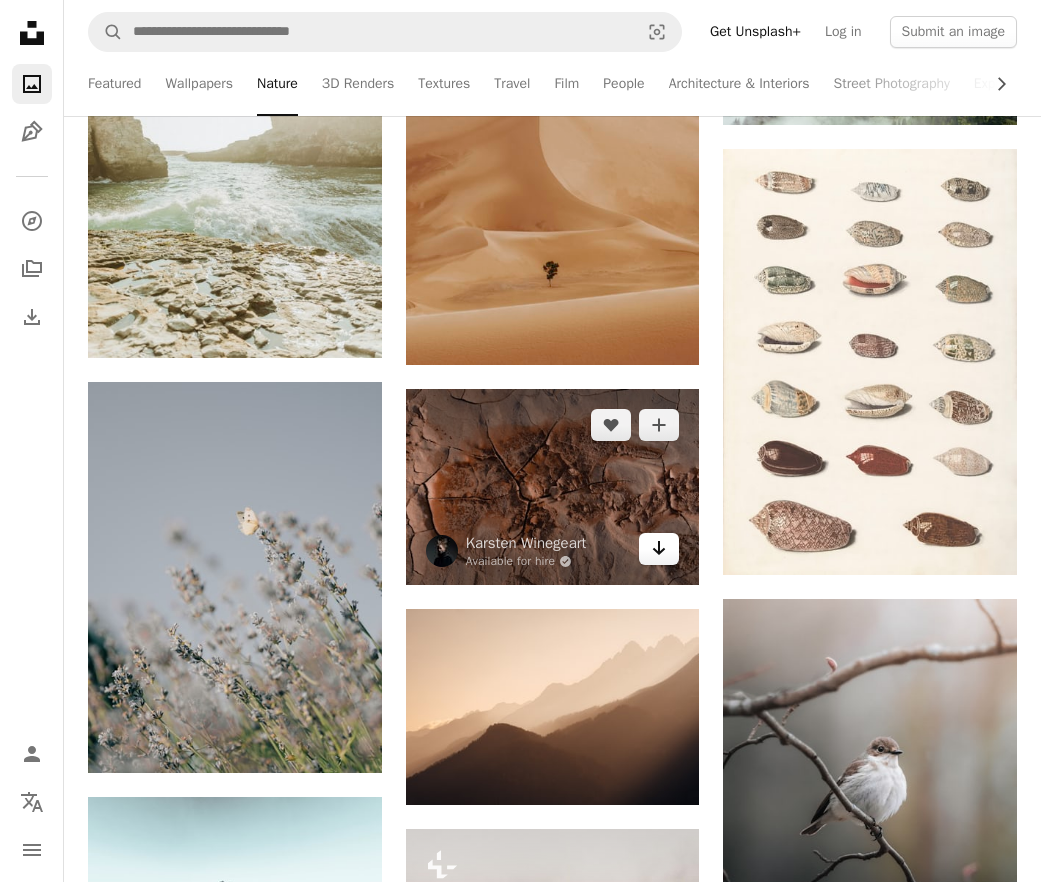 click 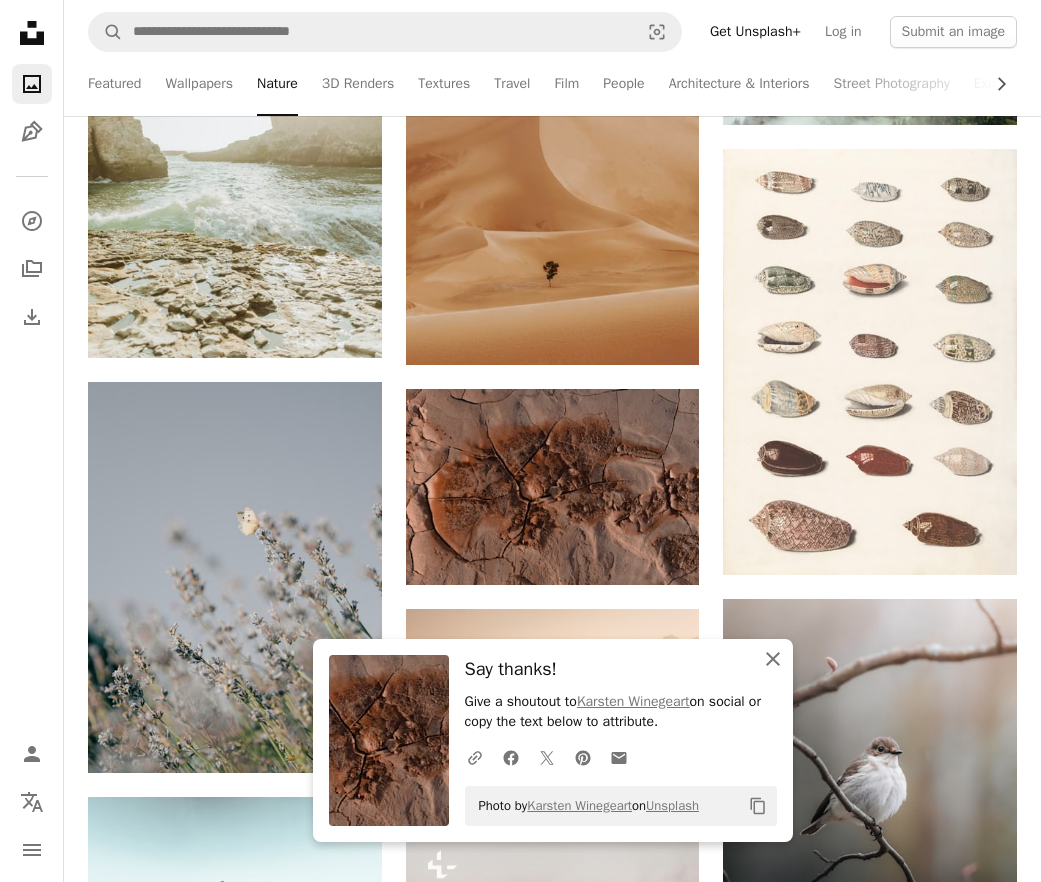 click on "An X shape" 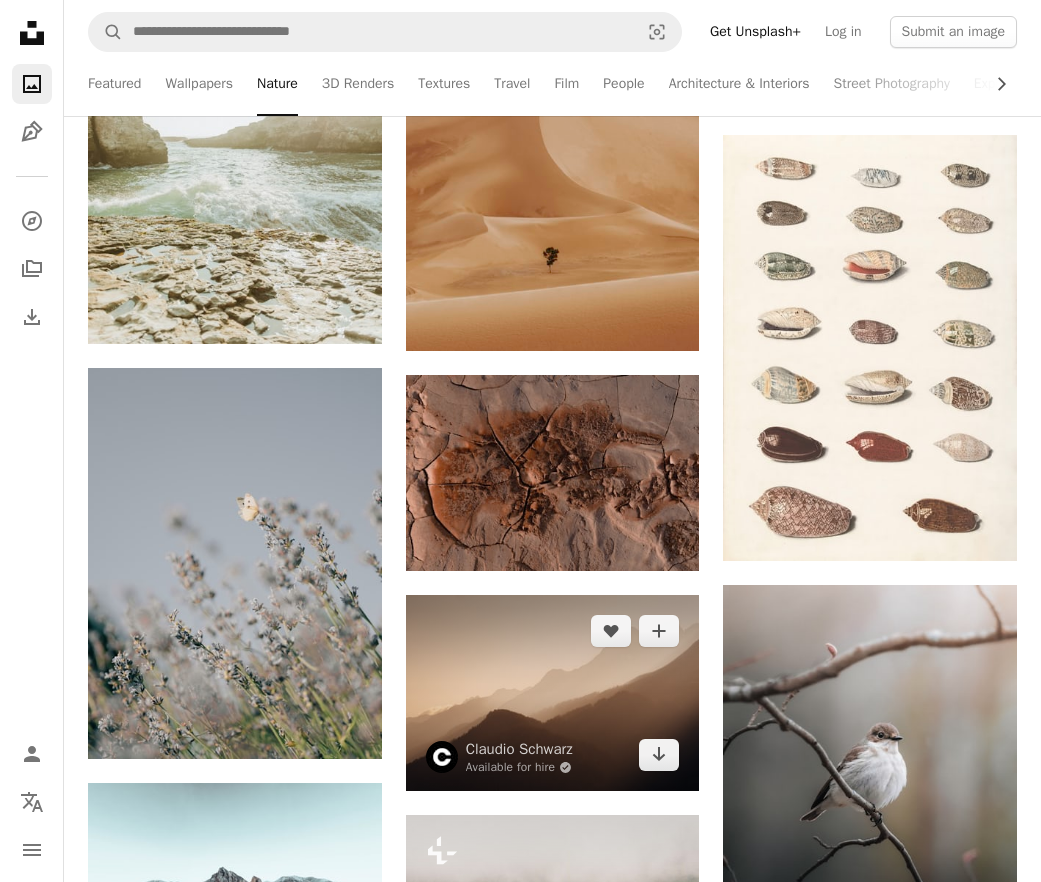 scroll, scrollTop: 3041, scrollLeft: 0, axis: vertical 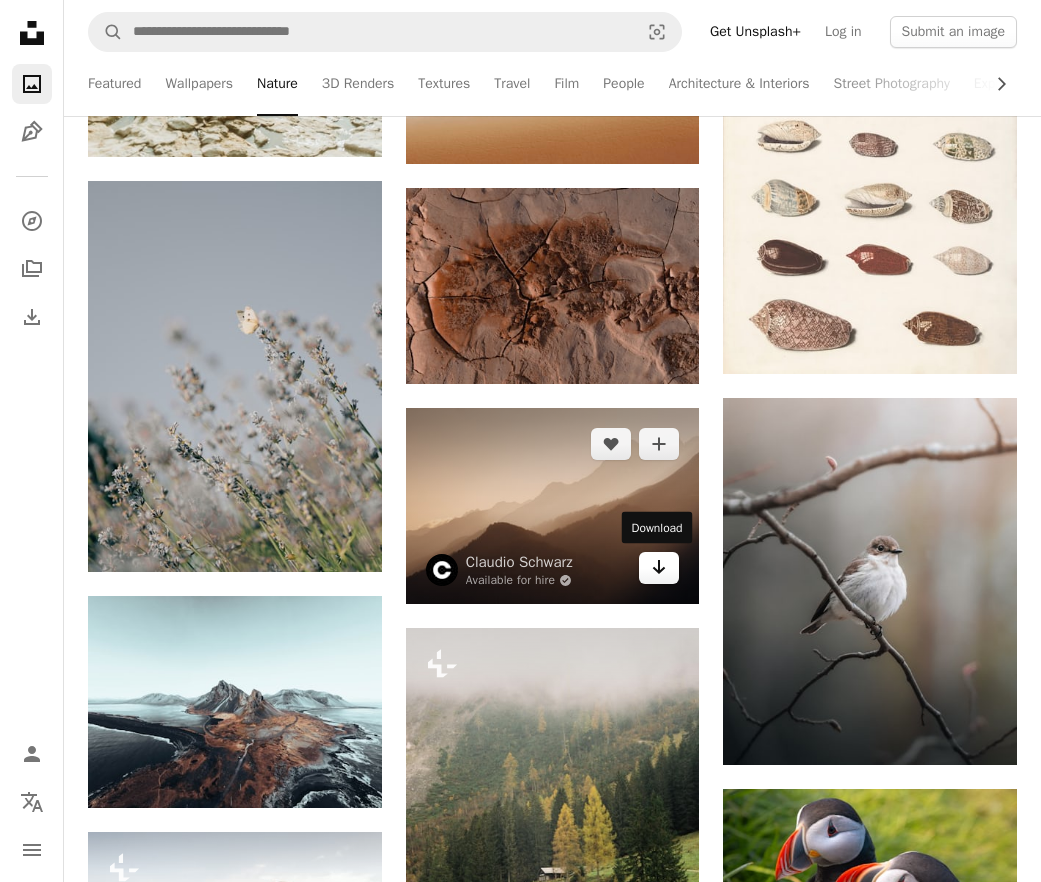 click on "Arrow pointing down" 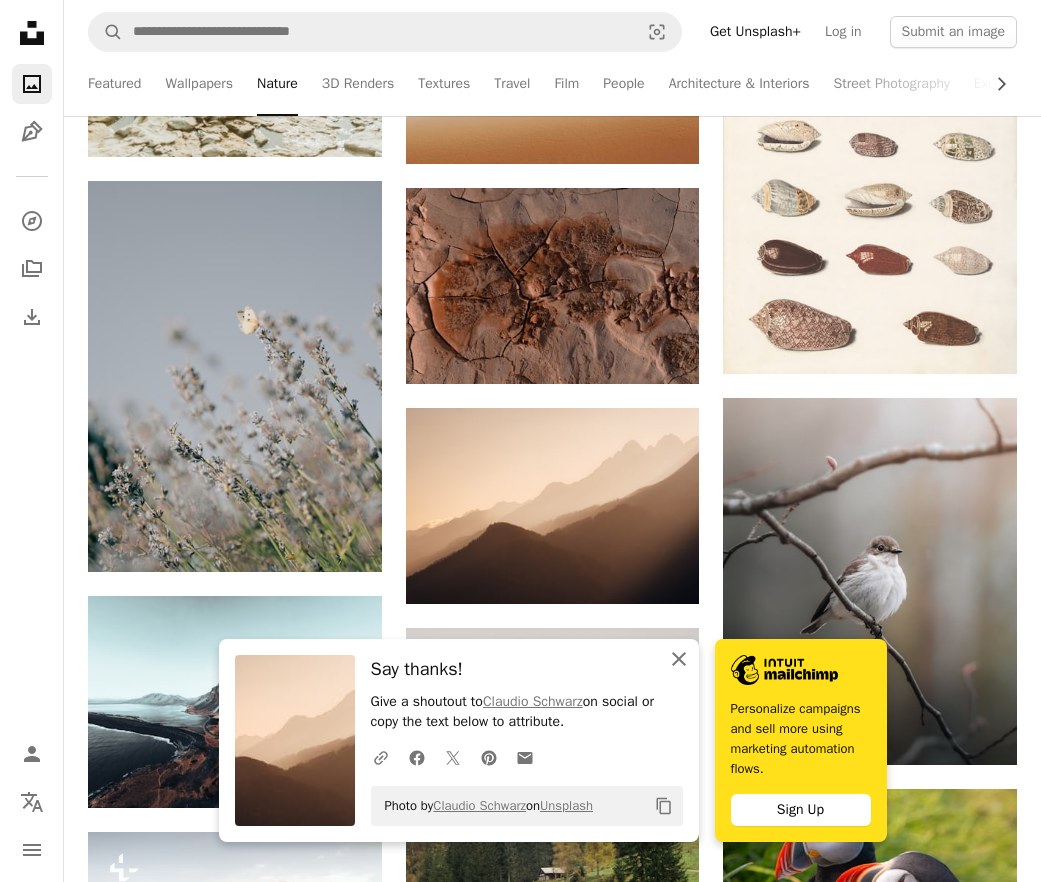 click 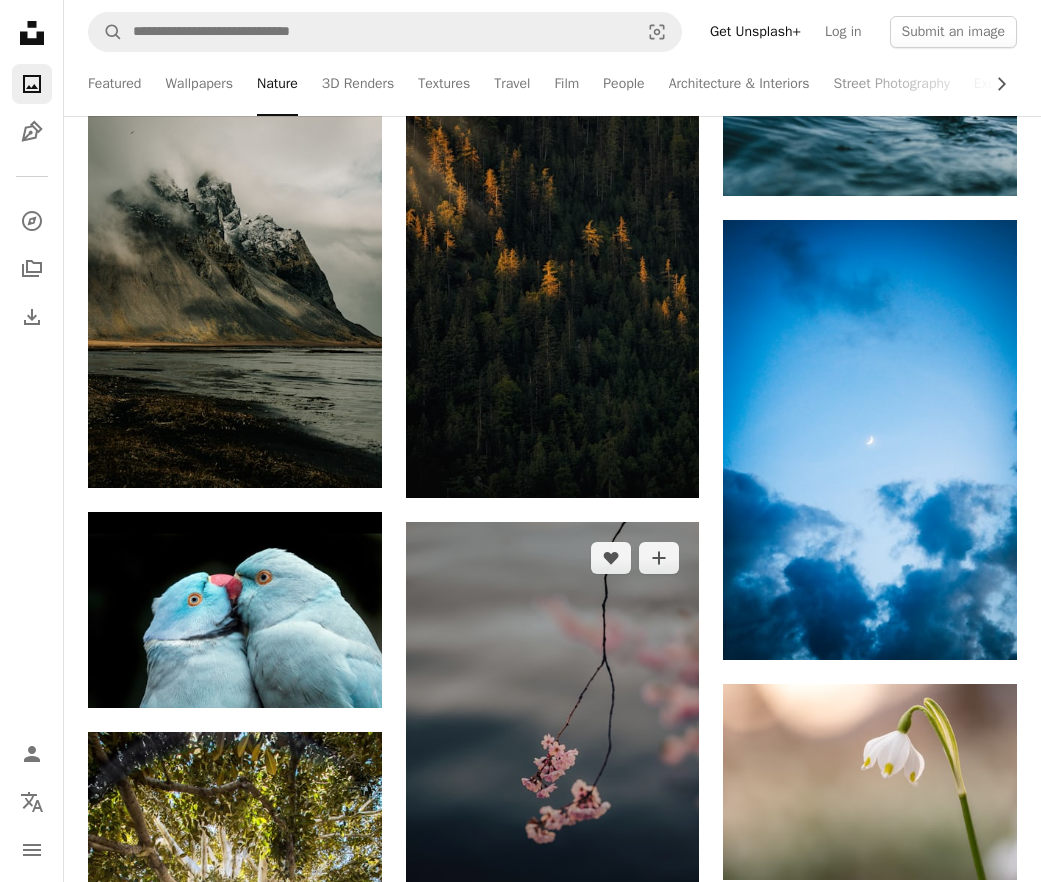 scroll, scrollTop: 7895, scrollLeft: 0, axis: vertical 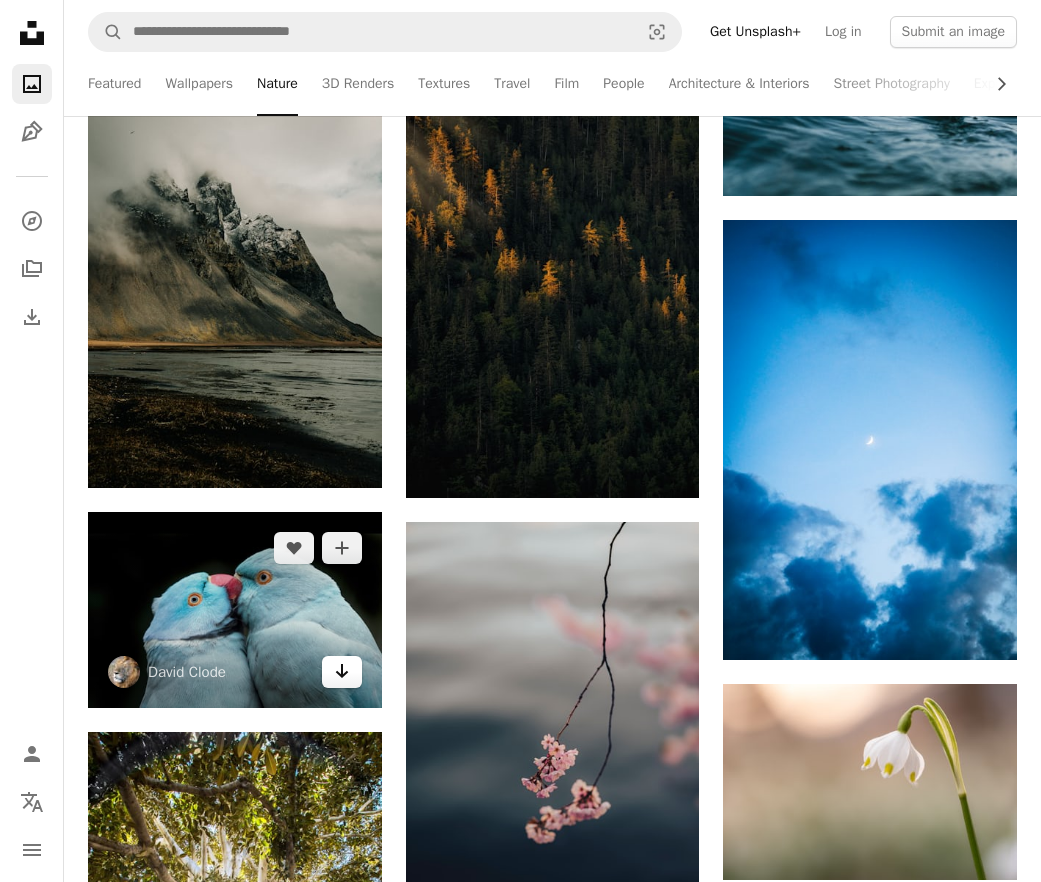 click on "Arrow pointing down" 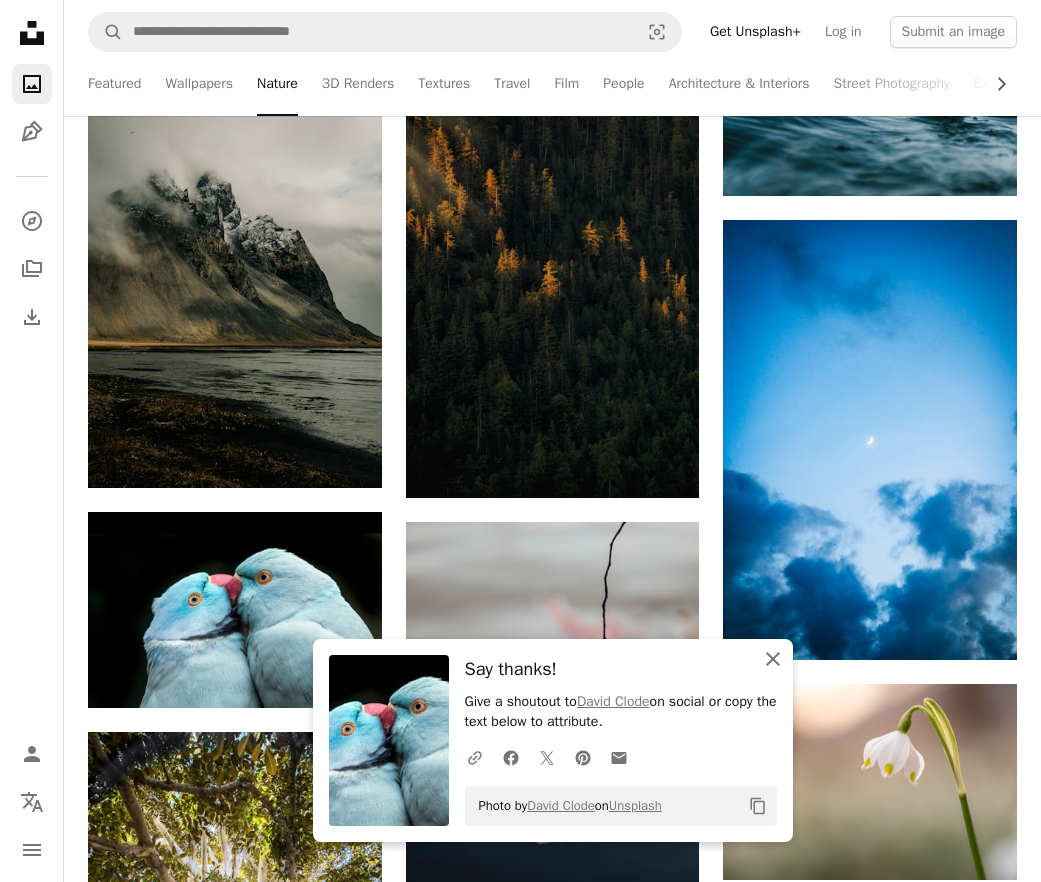 click 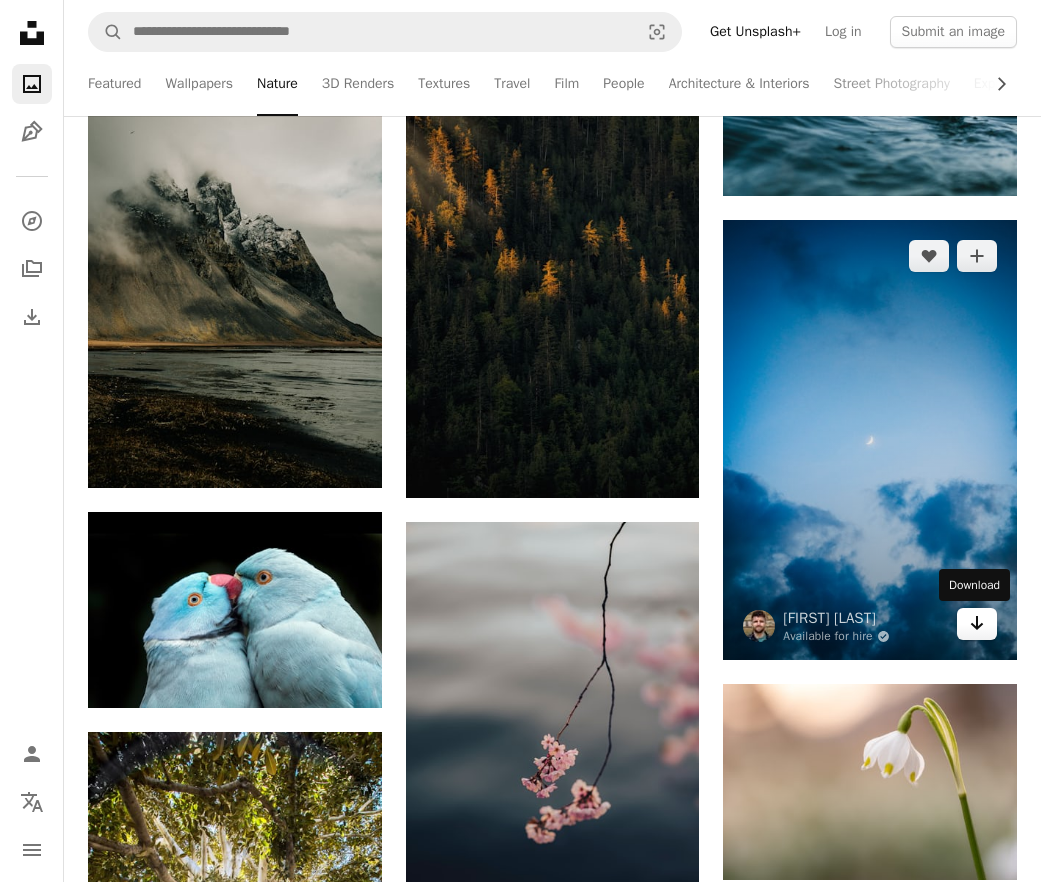 click on "Arrow pointing down" 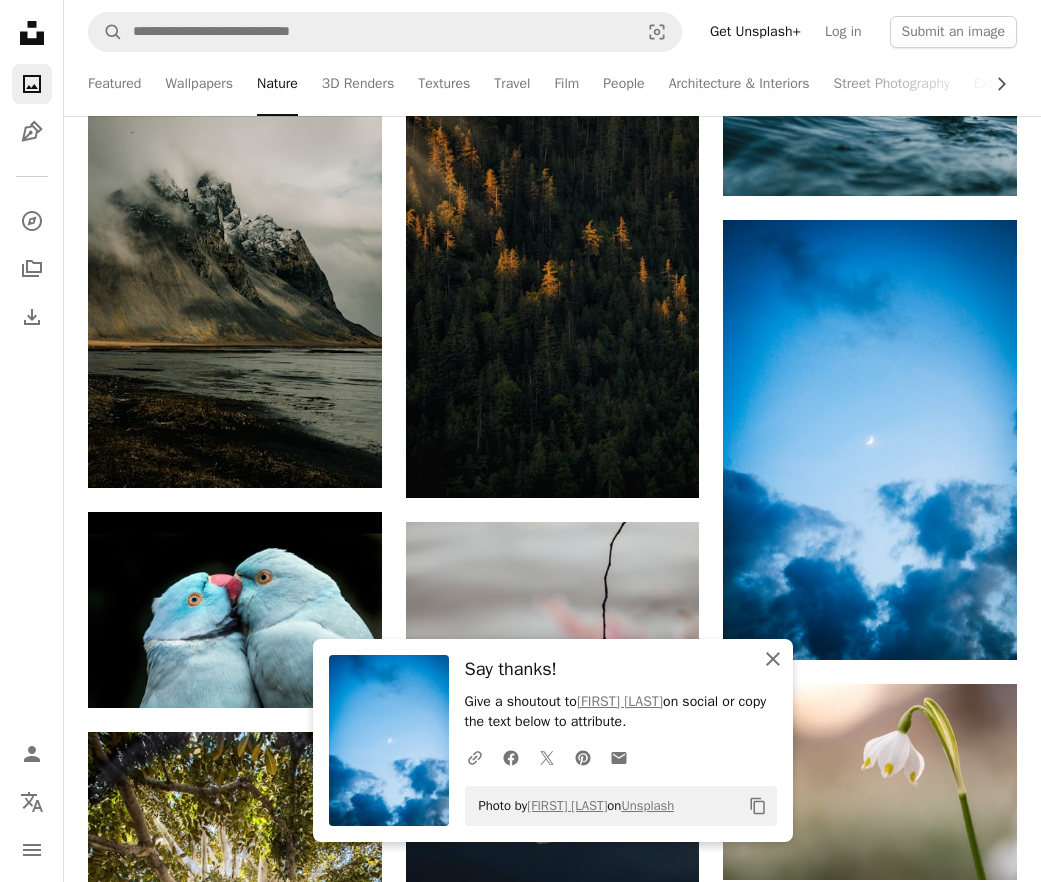 click on "An X shape" 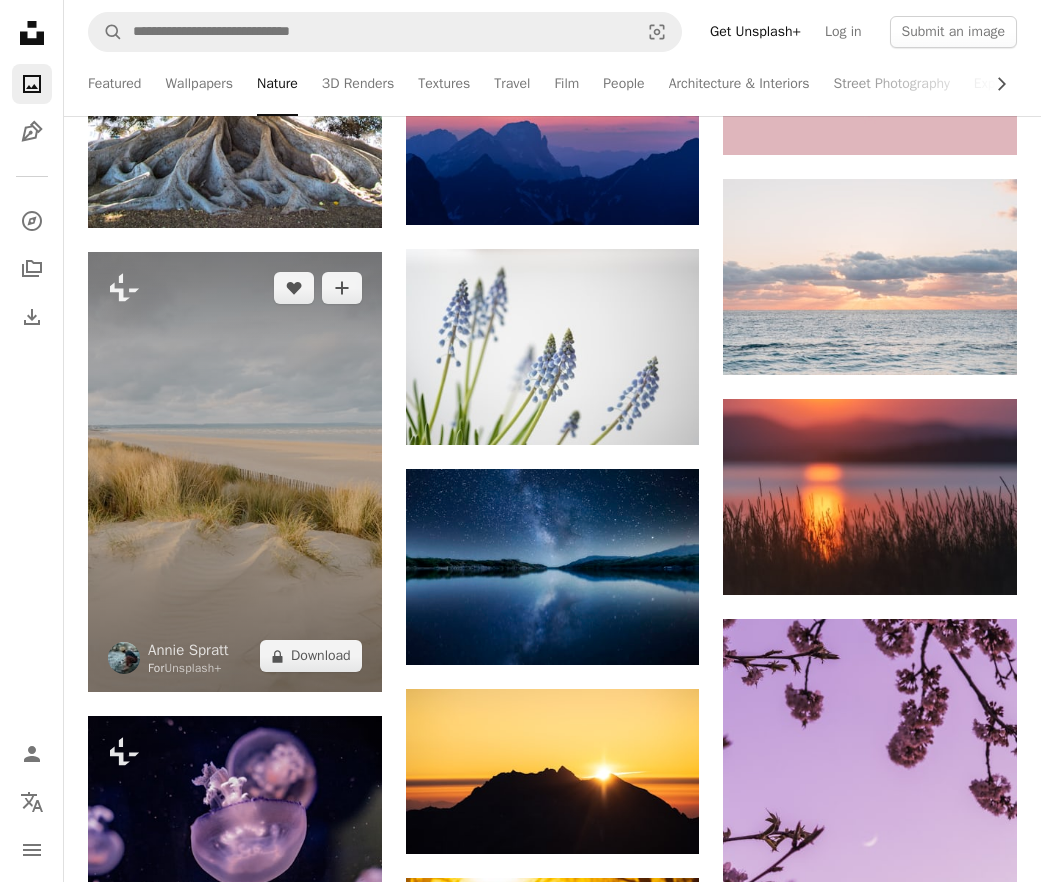scroll, scrollTop: 8919, scrollLeft: 0, axis: vertical 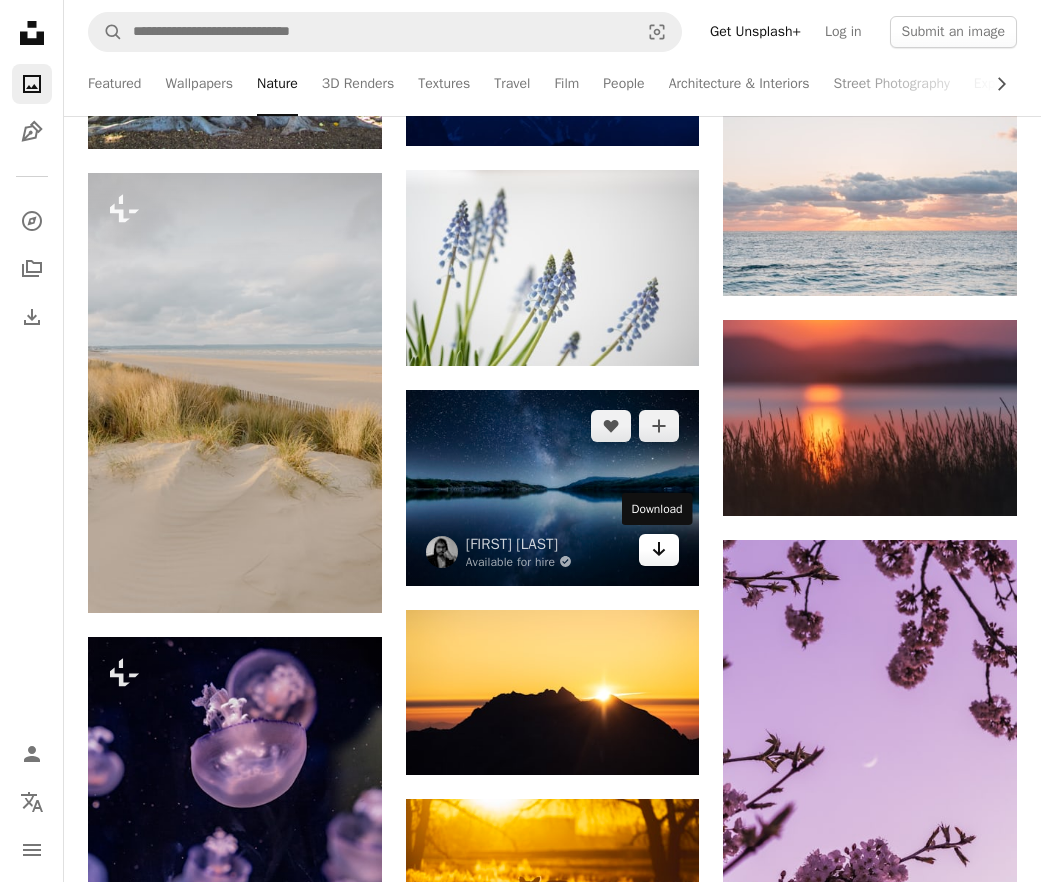 click on "Arrow pointing down" 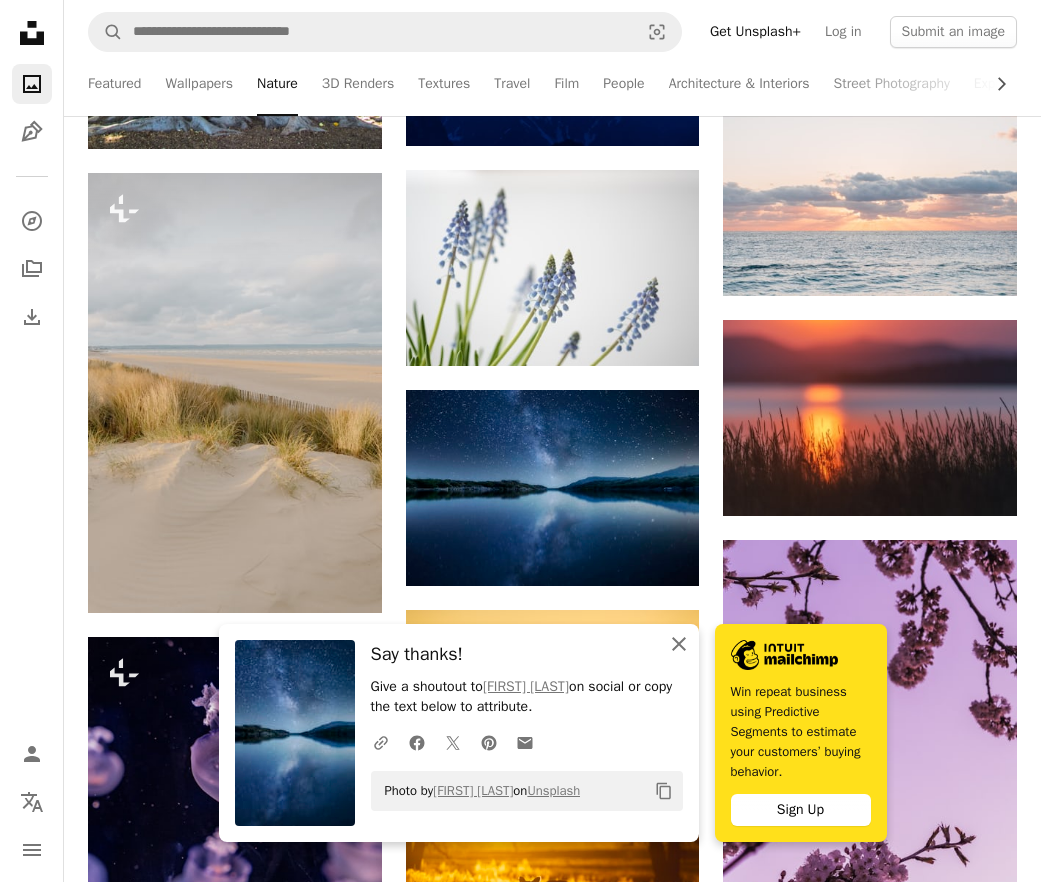 click on "An X shape" 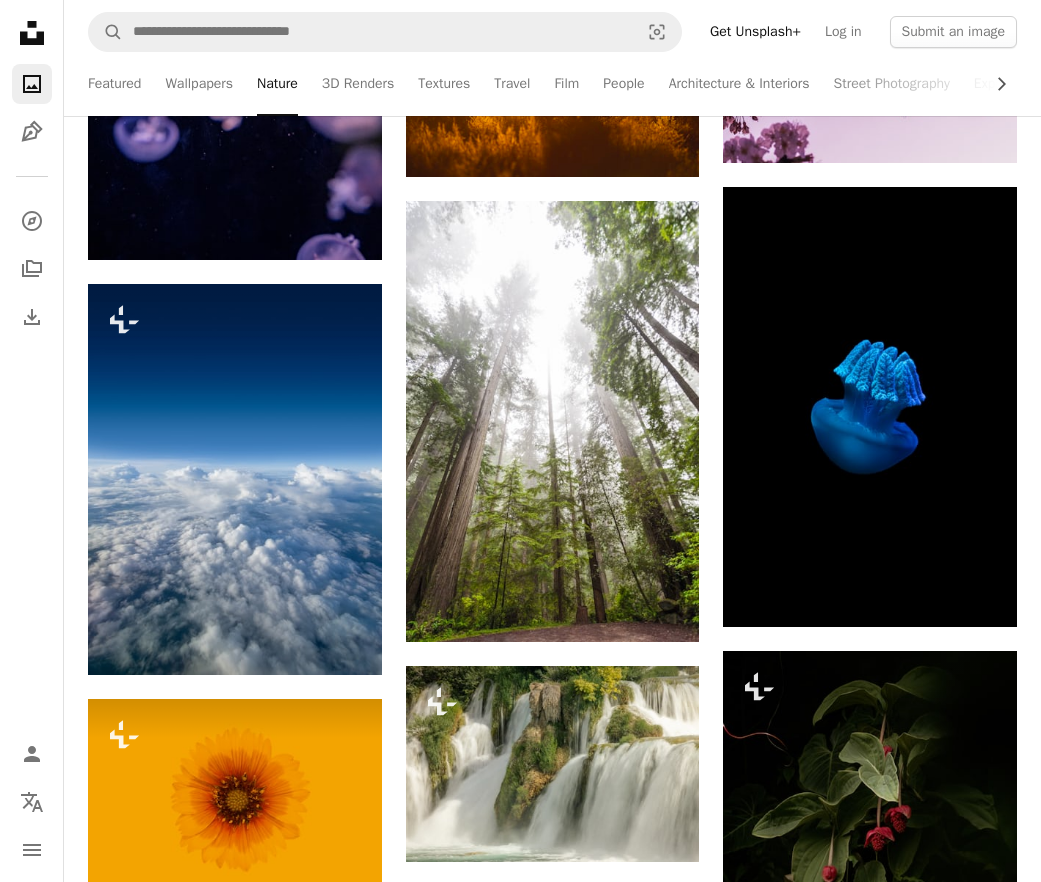 scroll, scrollTop: 9740, scrollLeft: 0, axis: vertical 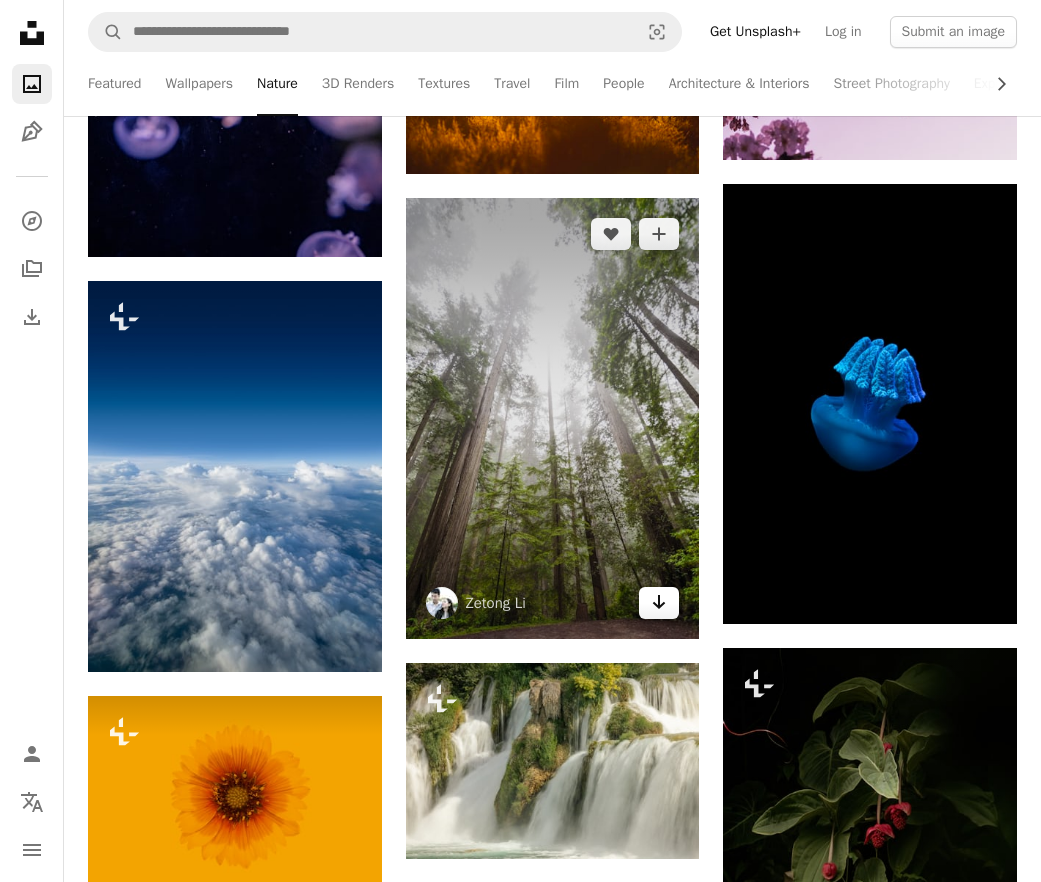 click on "Arrow pointing down" 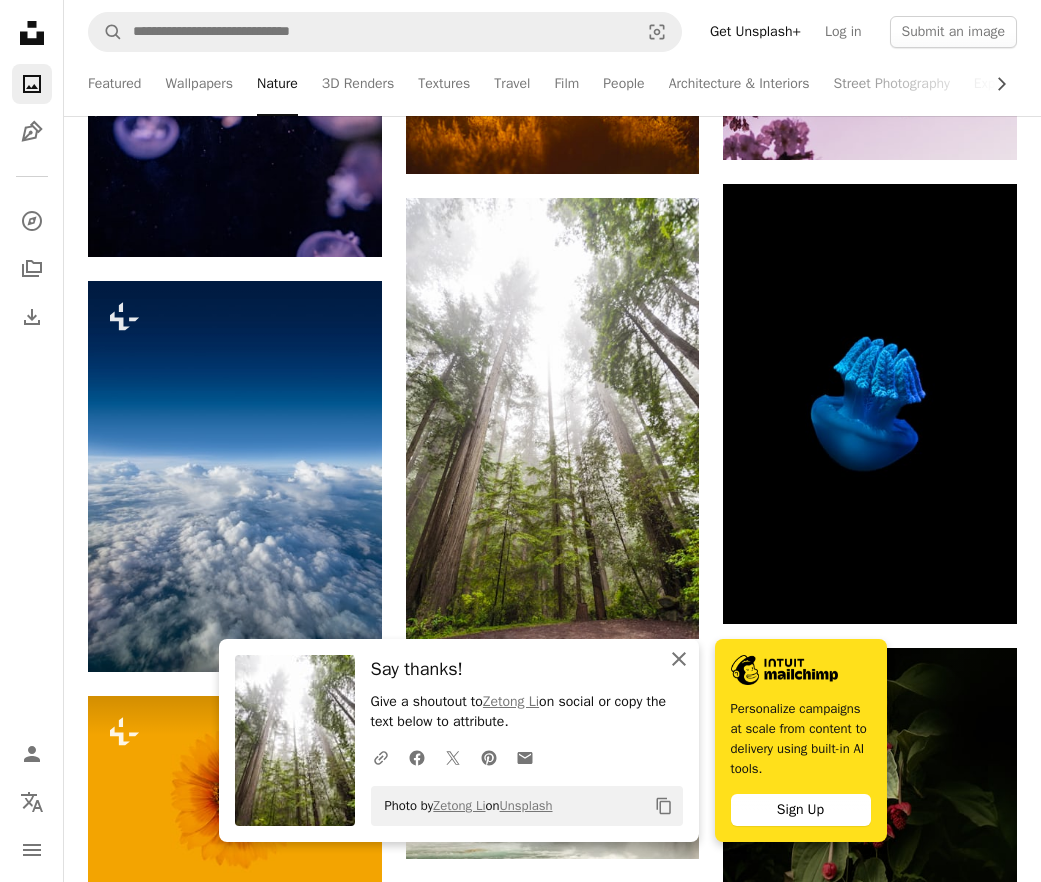 click 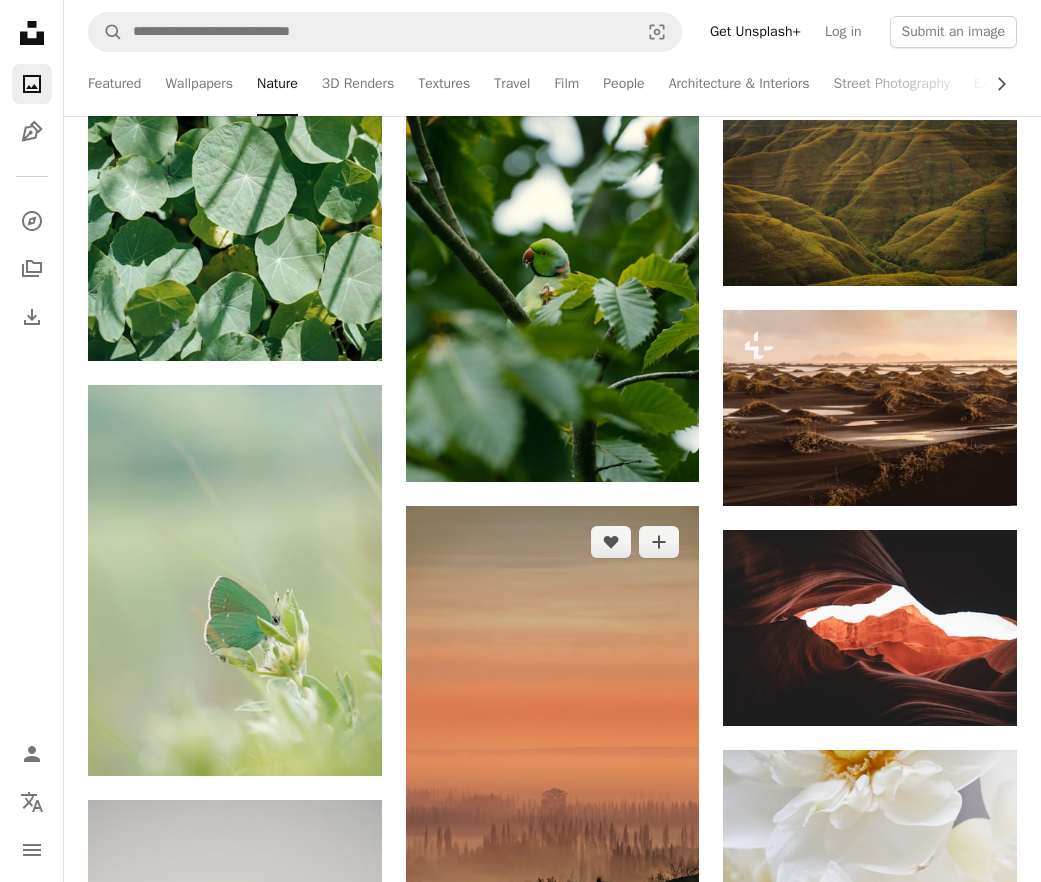 scroll, scrollTop: 11356, scrollLeft: 0, axis: vertical 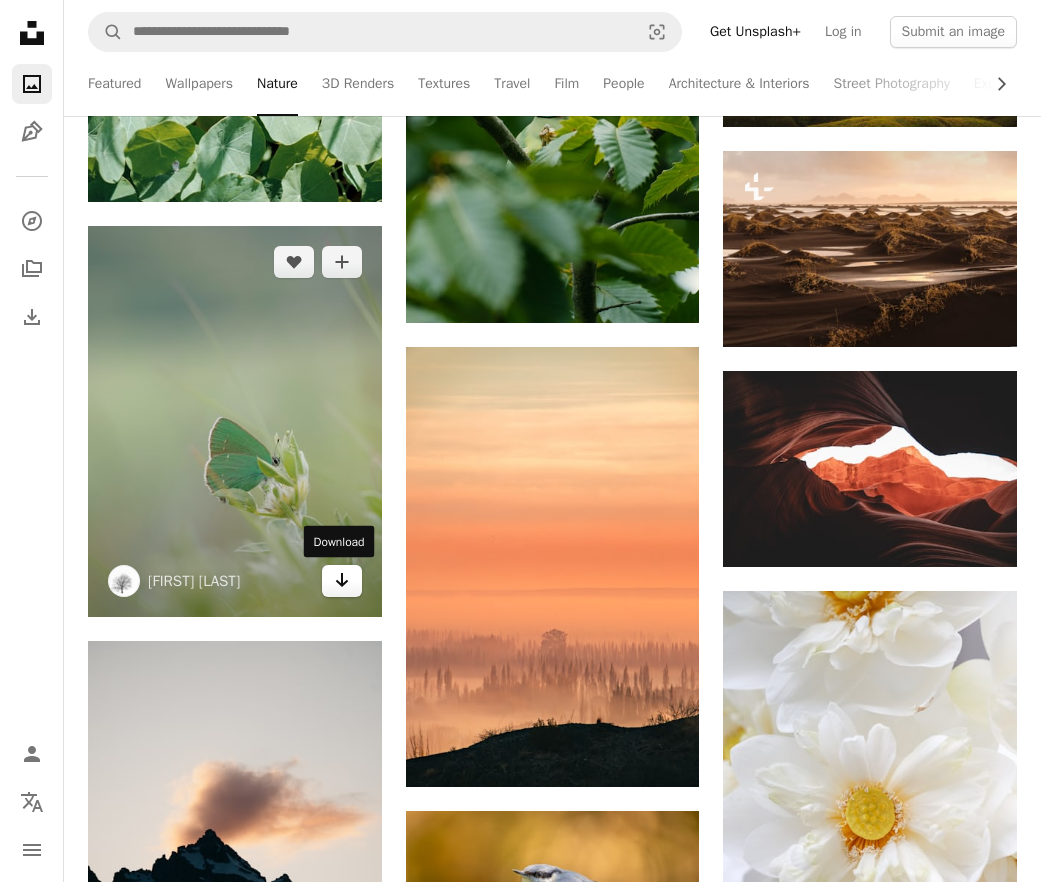 click on "Arrow pointing down" 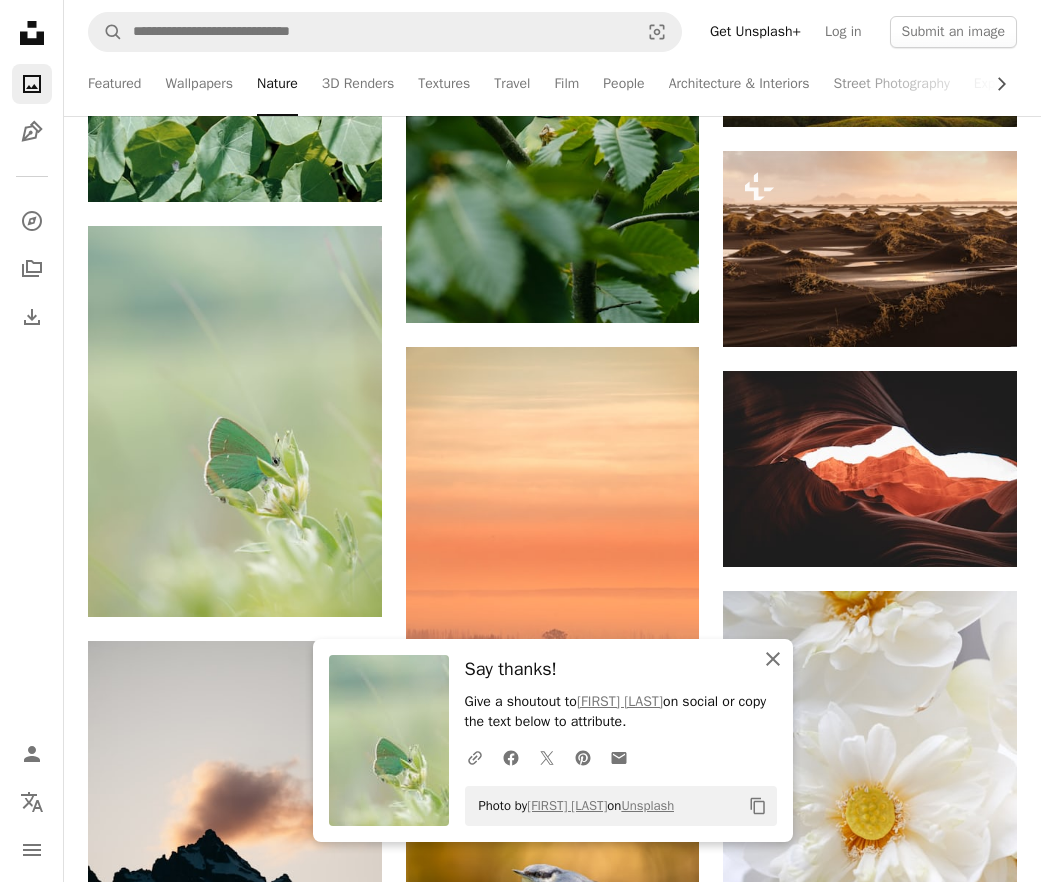 click on "An X shape" 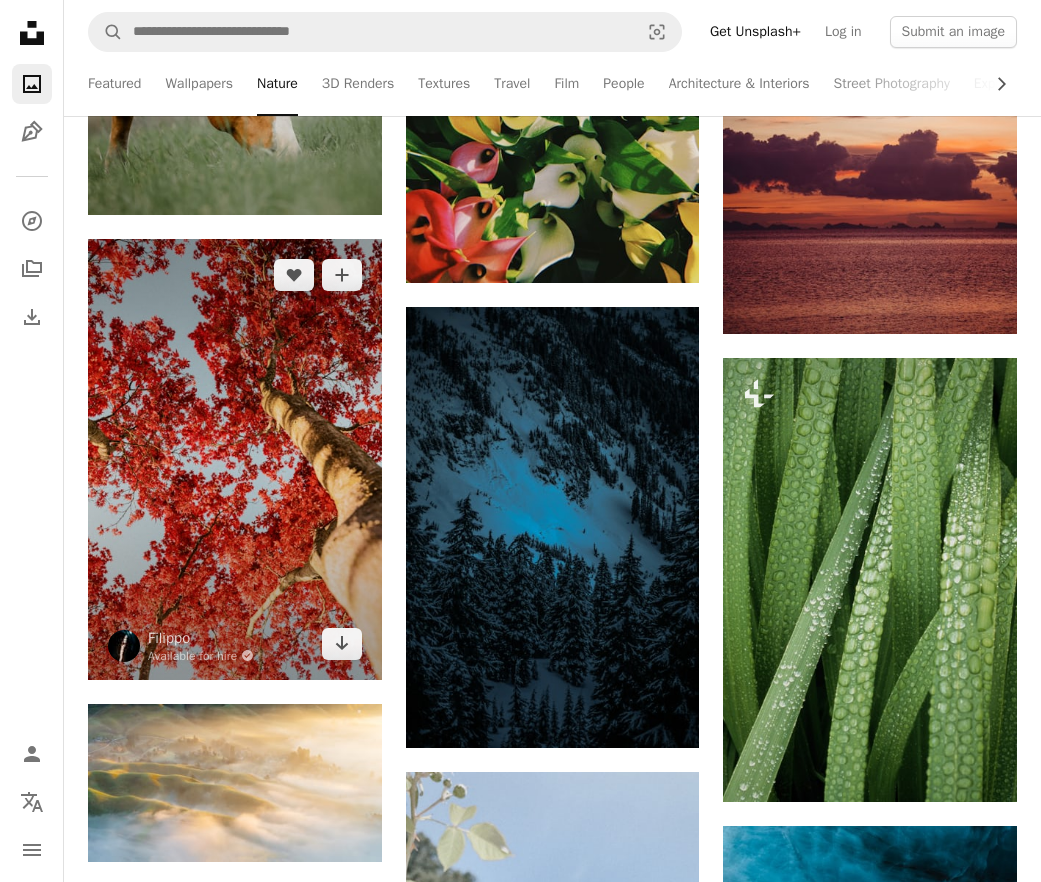 scroll, scrollTop: 20177, scrollLeft: 0, axis: vertical 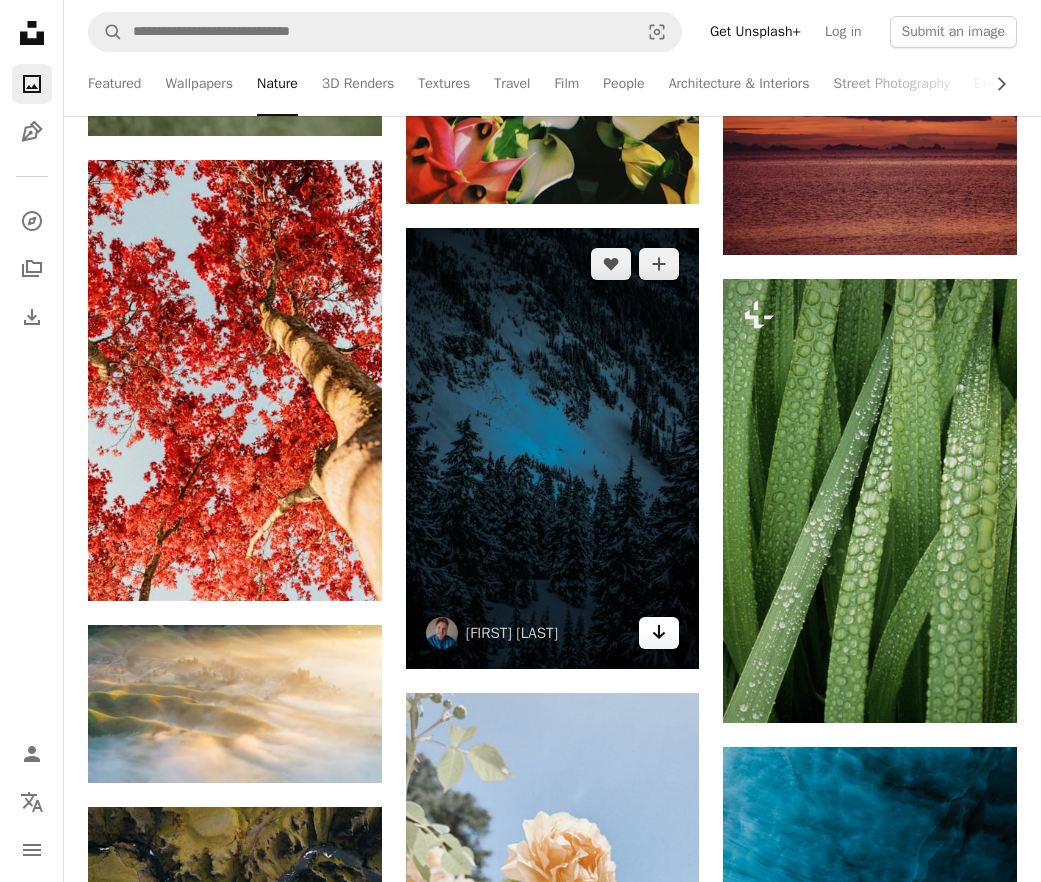 click on "Arrow pointing down" 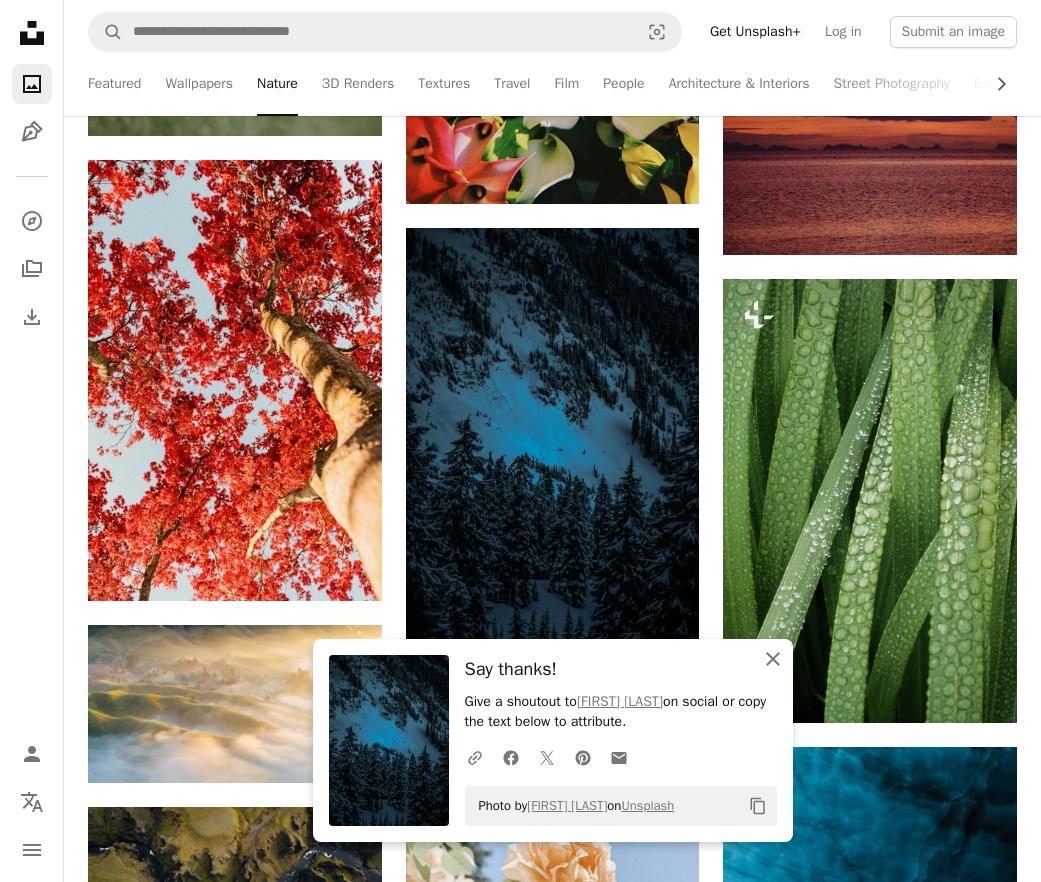 click 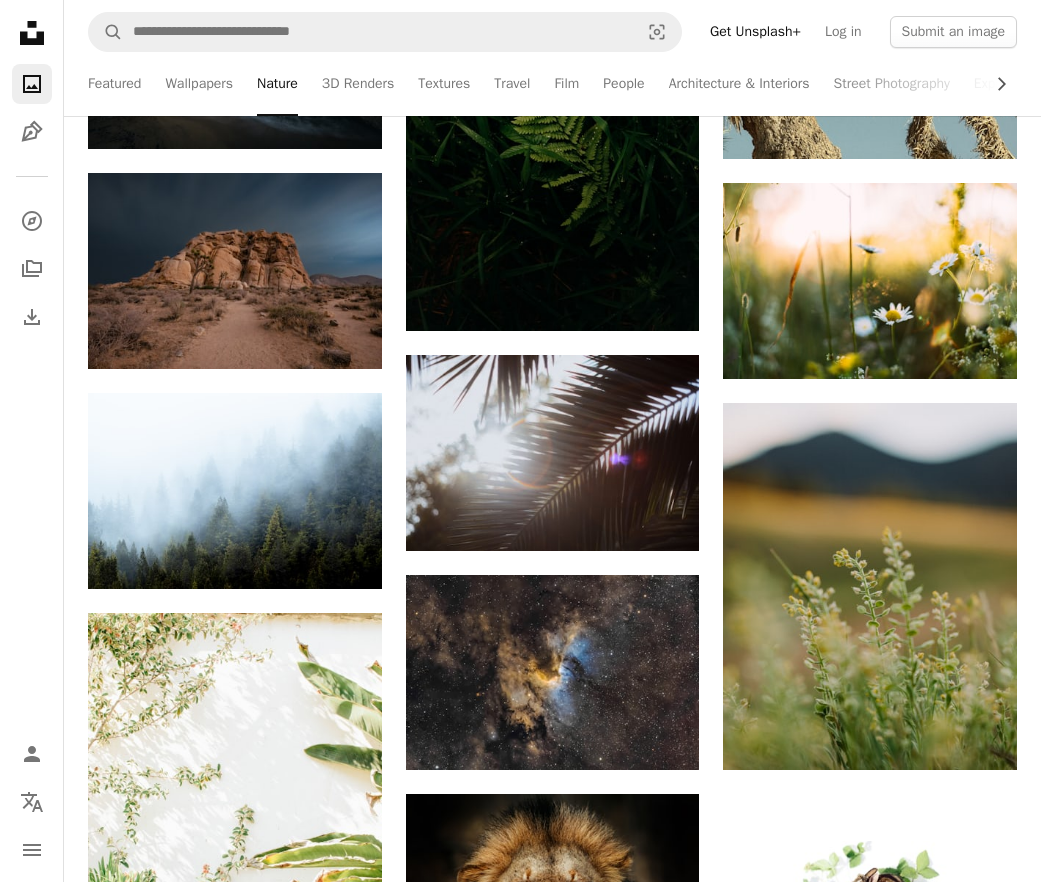 scroll, scrollTop: 25395, scrollLeft: 0, axis: vertical 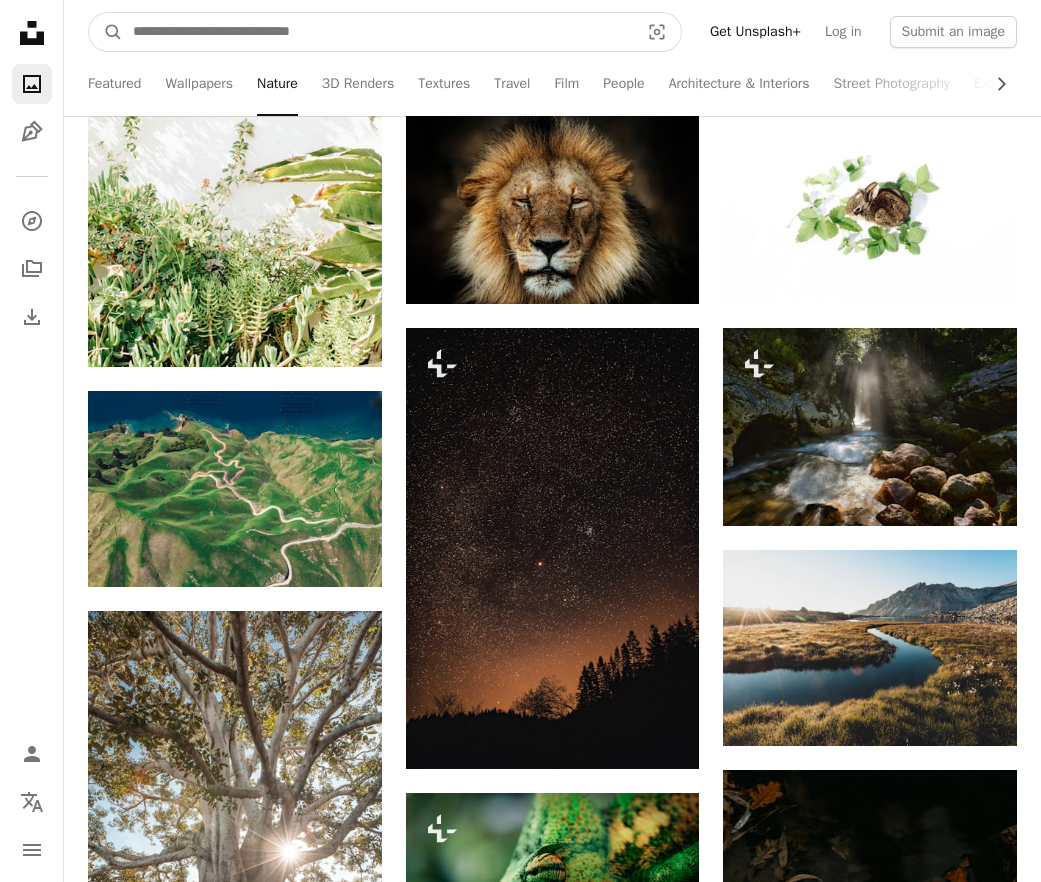 click at bounding box center (378, 32) 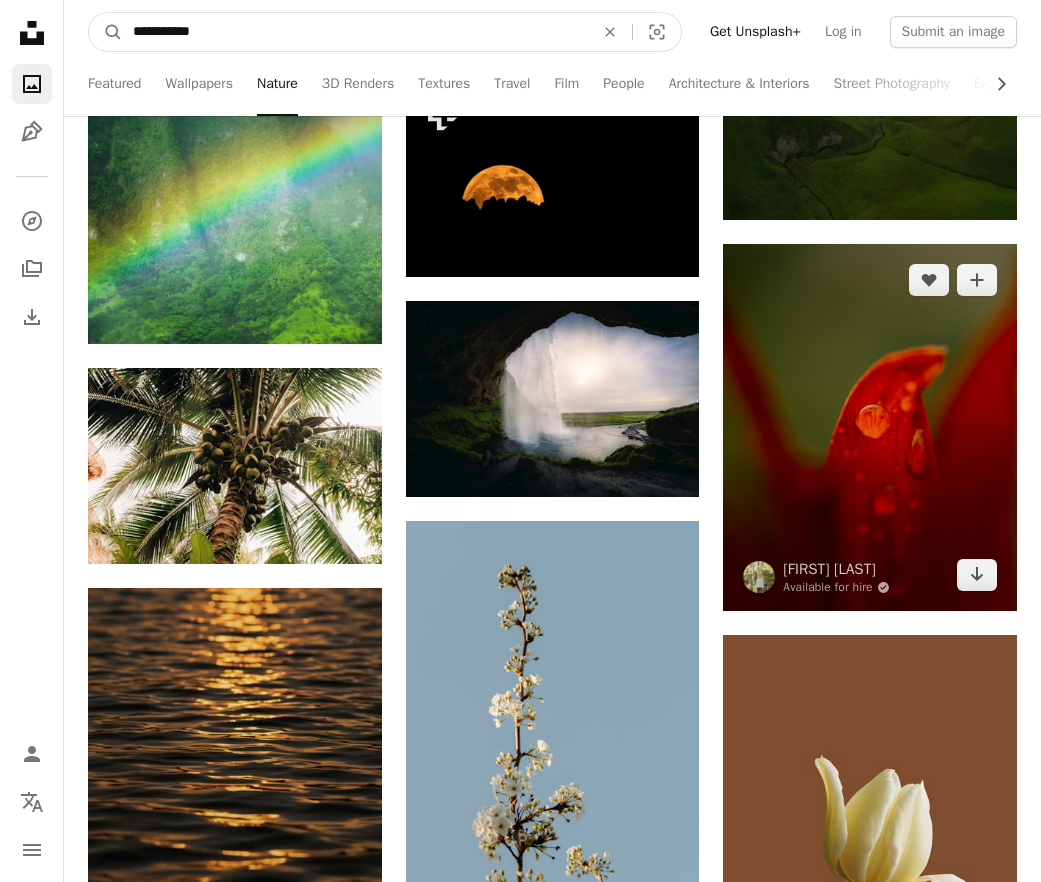 scroll, scrollTop: 28784, scrollLeft: 0, axis: vertical 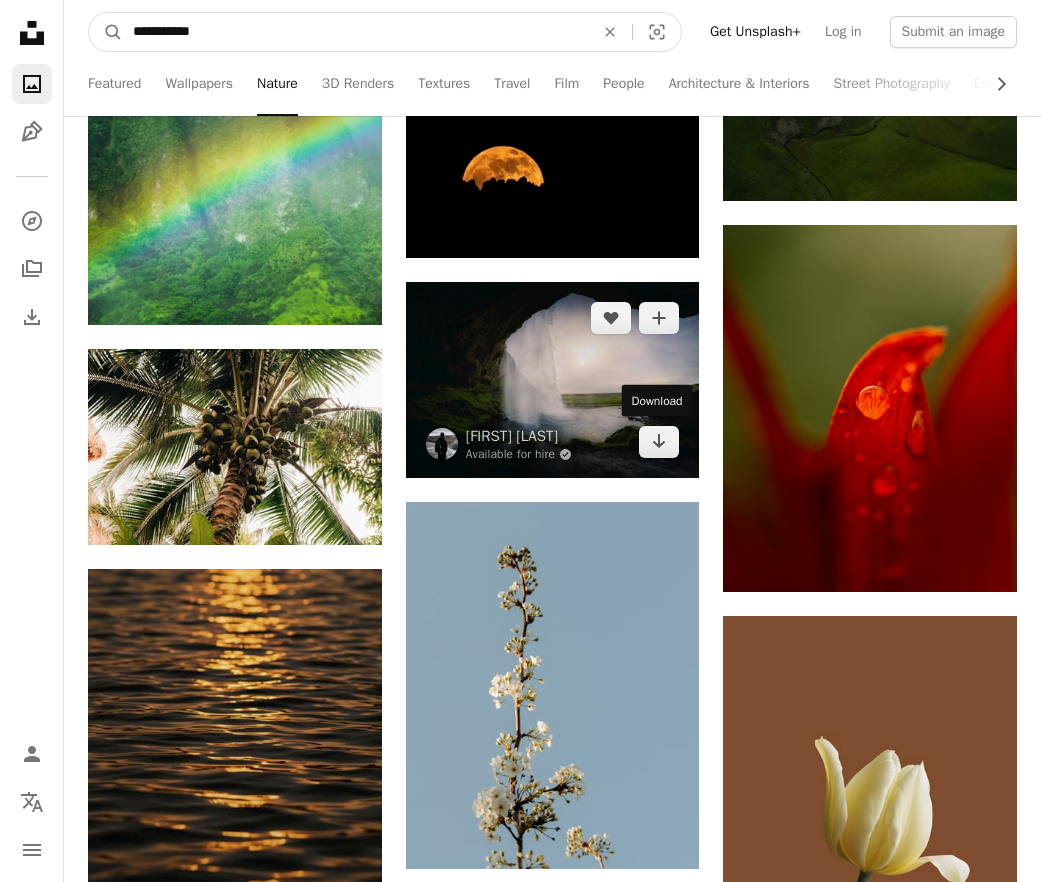 type on "**********" 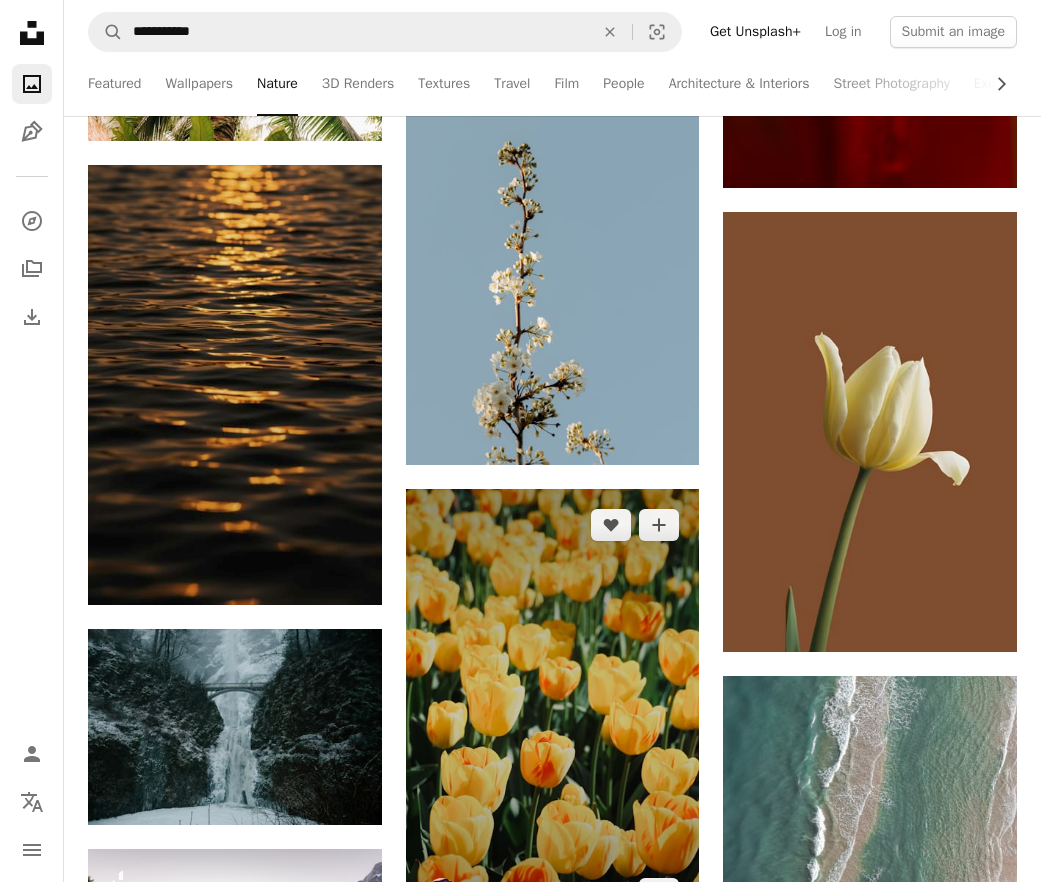 scroll, scrollTop: 29761, scrollLeft: 0, axis: vertical 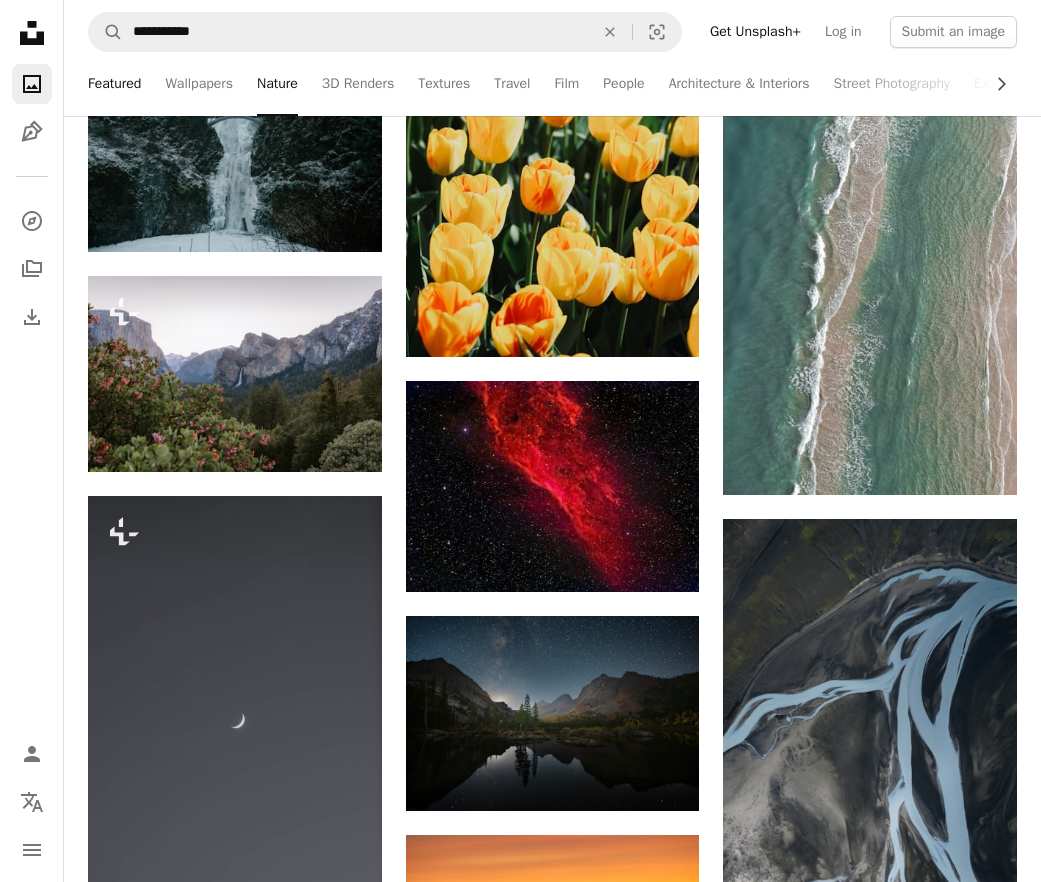 click on "Featured" at bounding box center [114, 84] 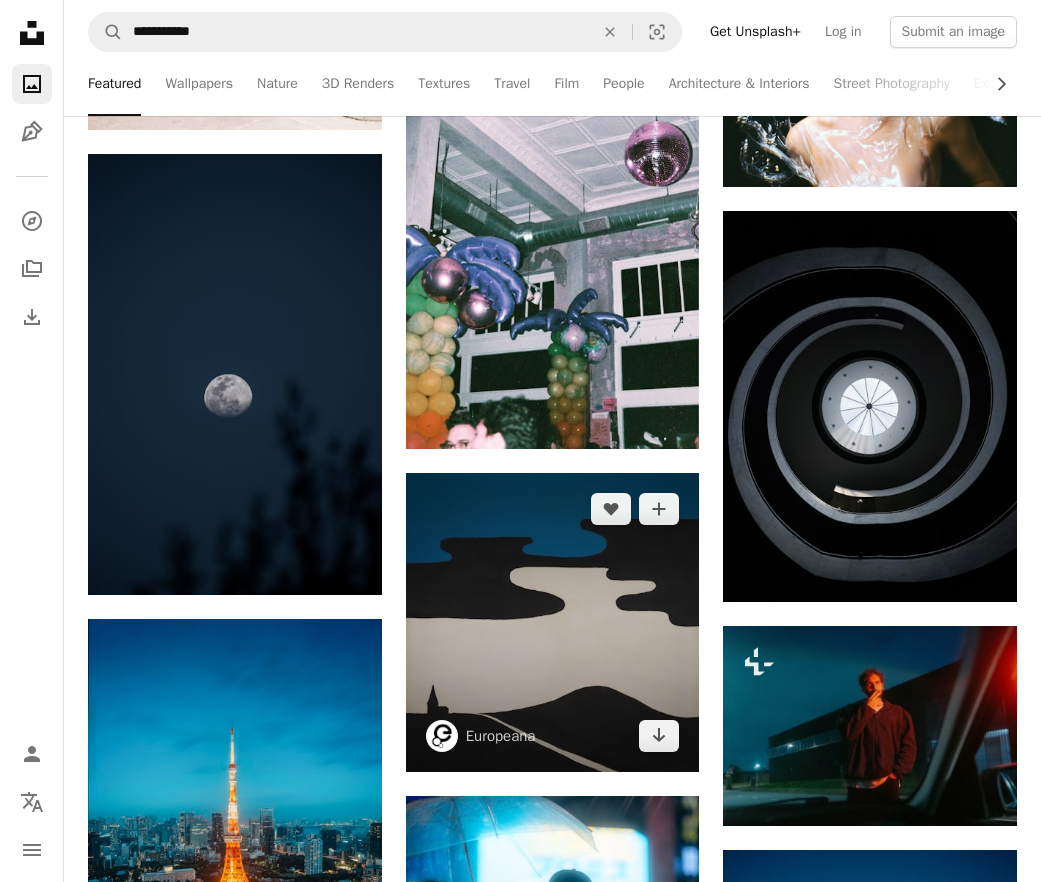 scroll, scrollTop: 2224, scrollLeft: 0, axis: vertical 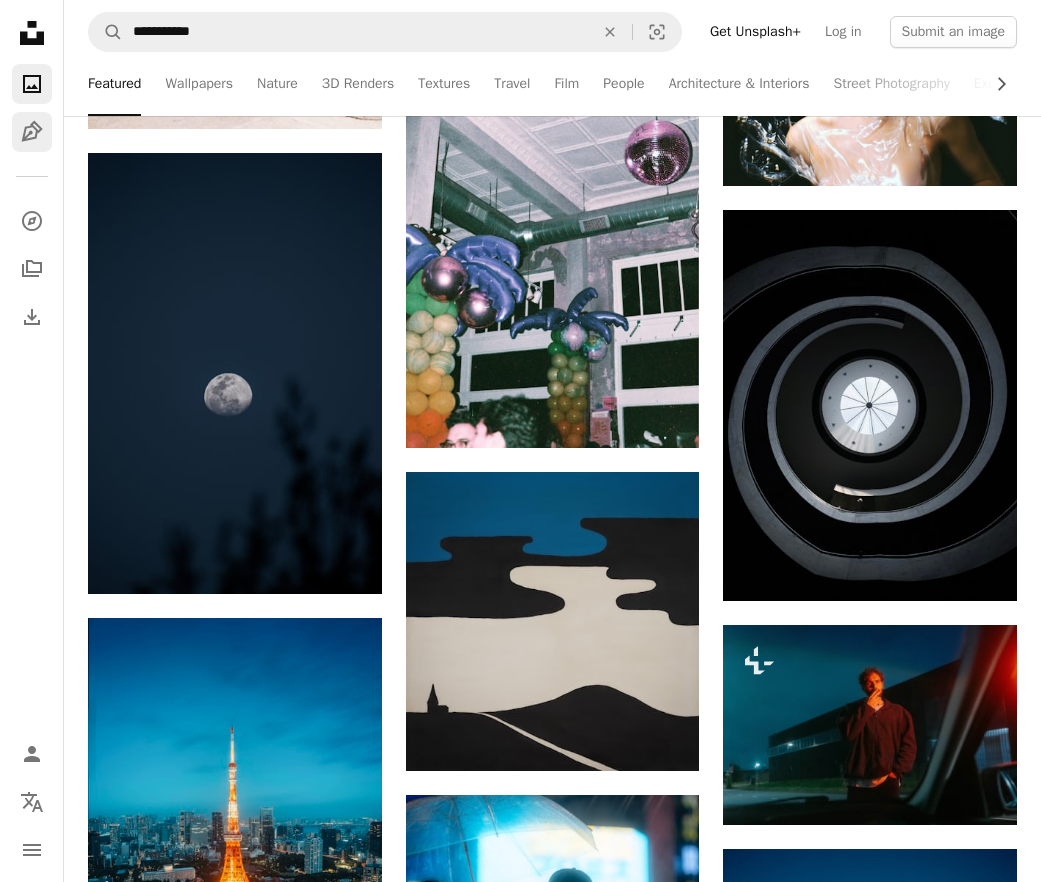click on "Pen Tool" 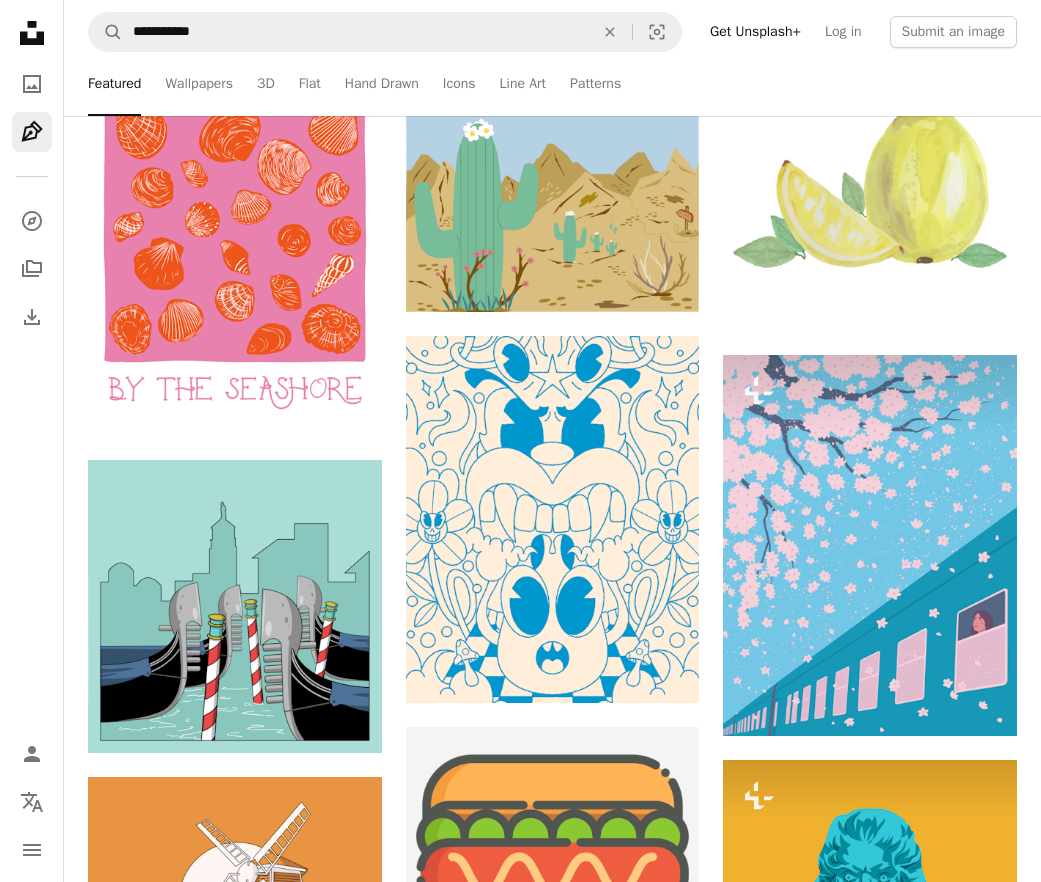 scroll, scrollTop: 13212, scrollLeft: 0, axis: vertical 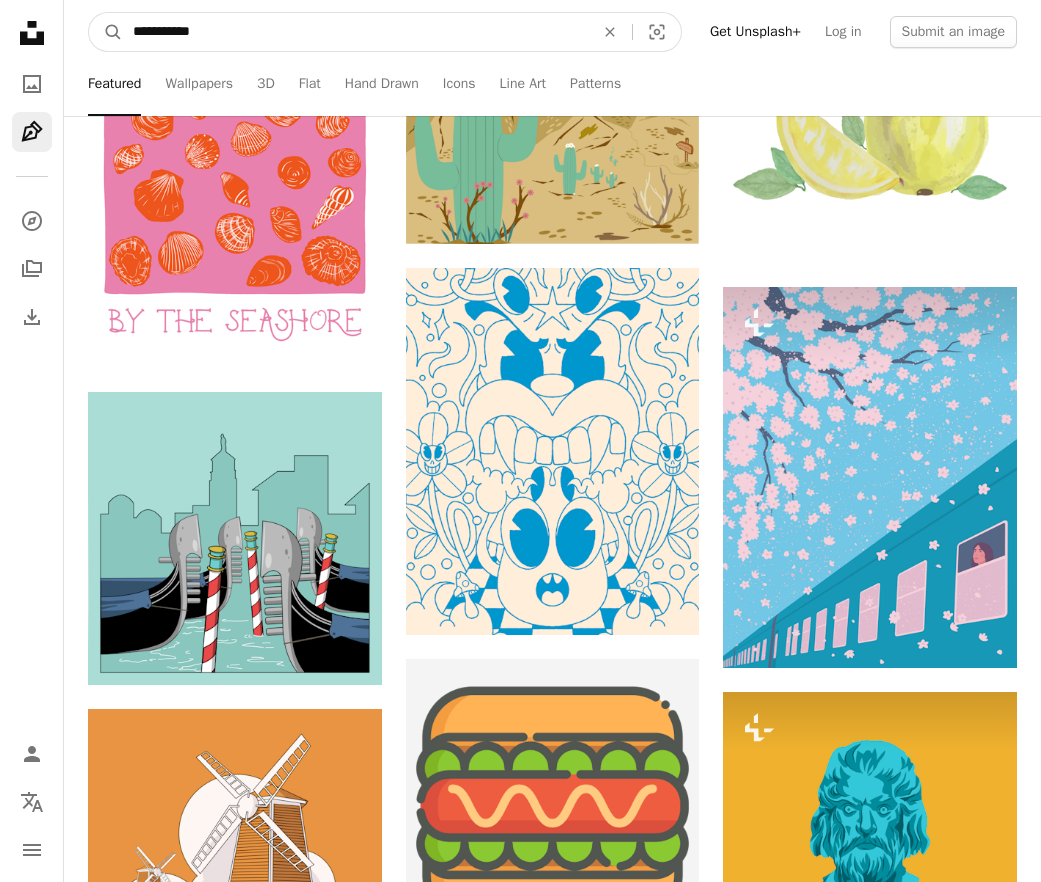 click on "**********" at bounding box center [355, 32] 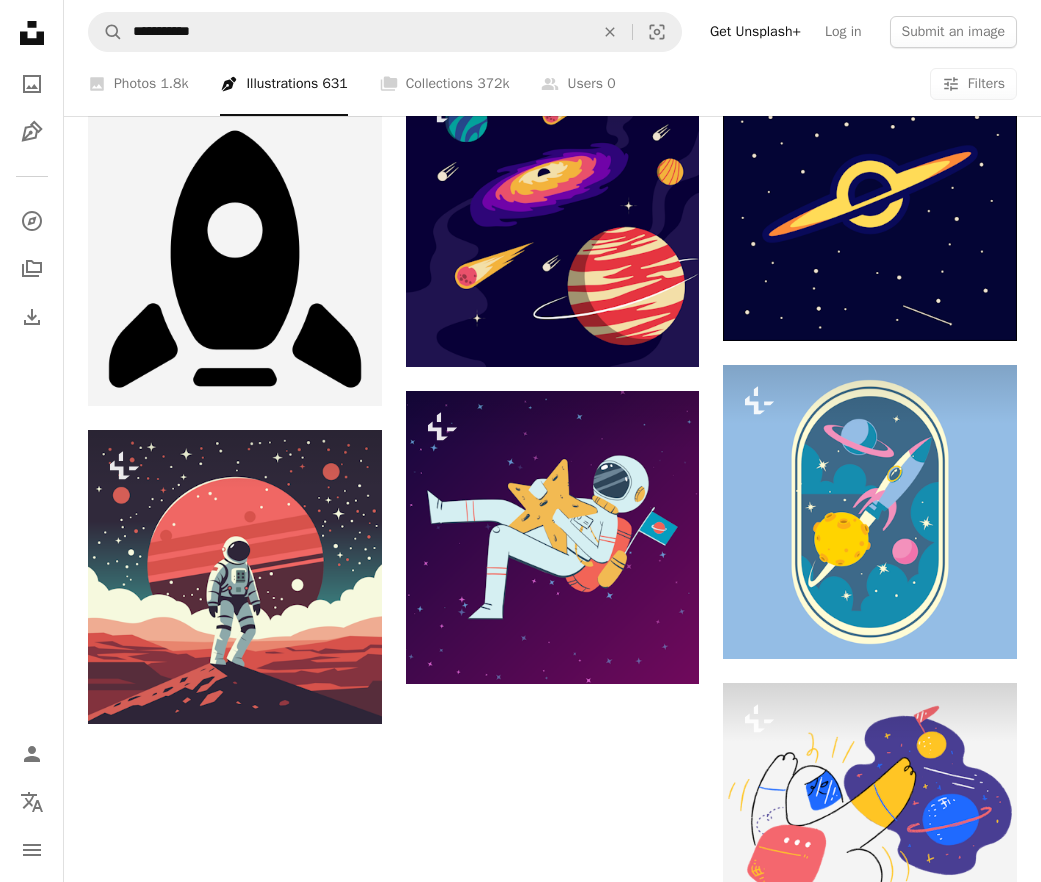scroll, scrollTop: 2264, scrollLeft: 0, axis: vertical 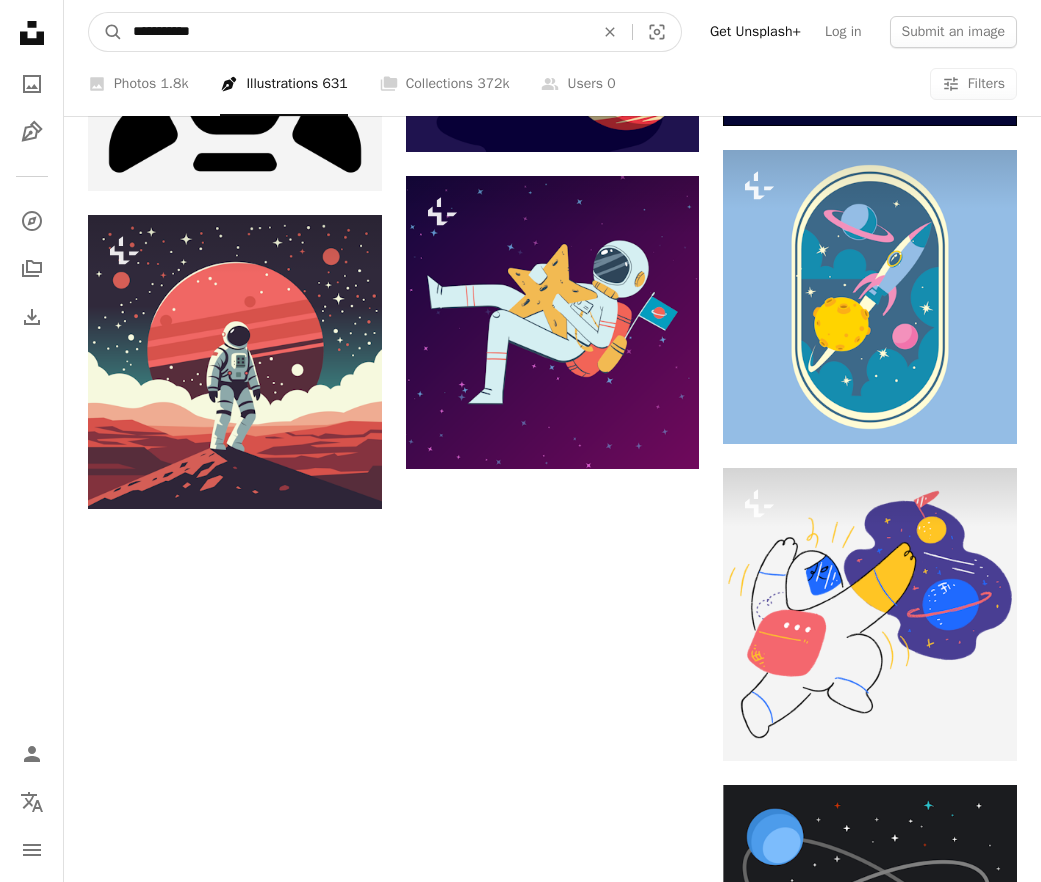 click on "**********" at bounding box center [355, 32] 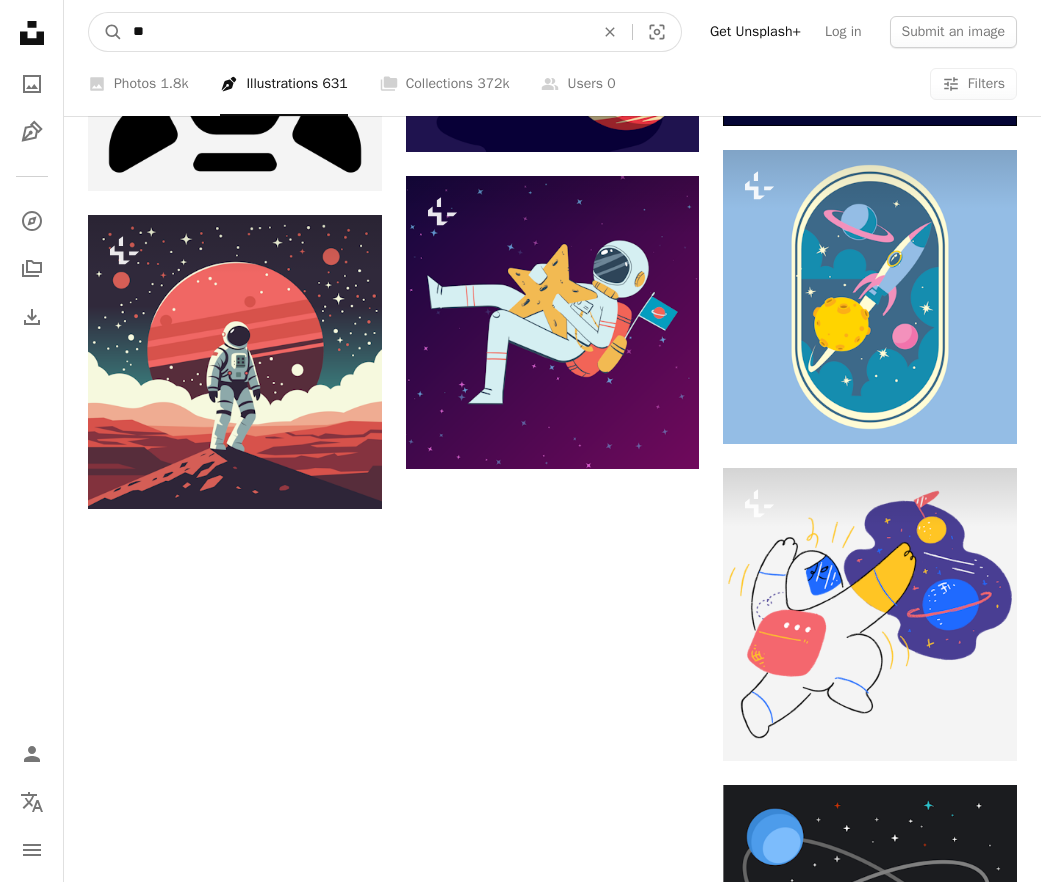 type on "*" 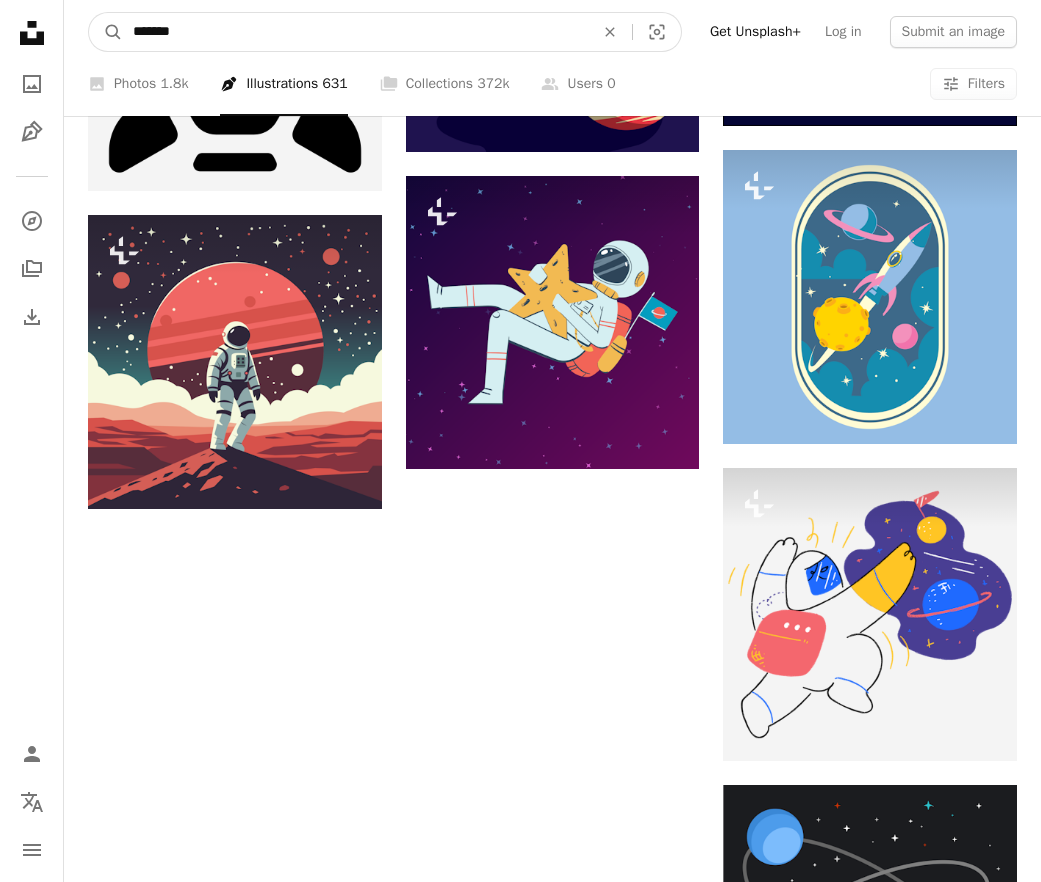 type on "********" 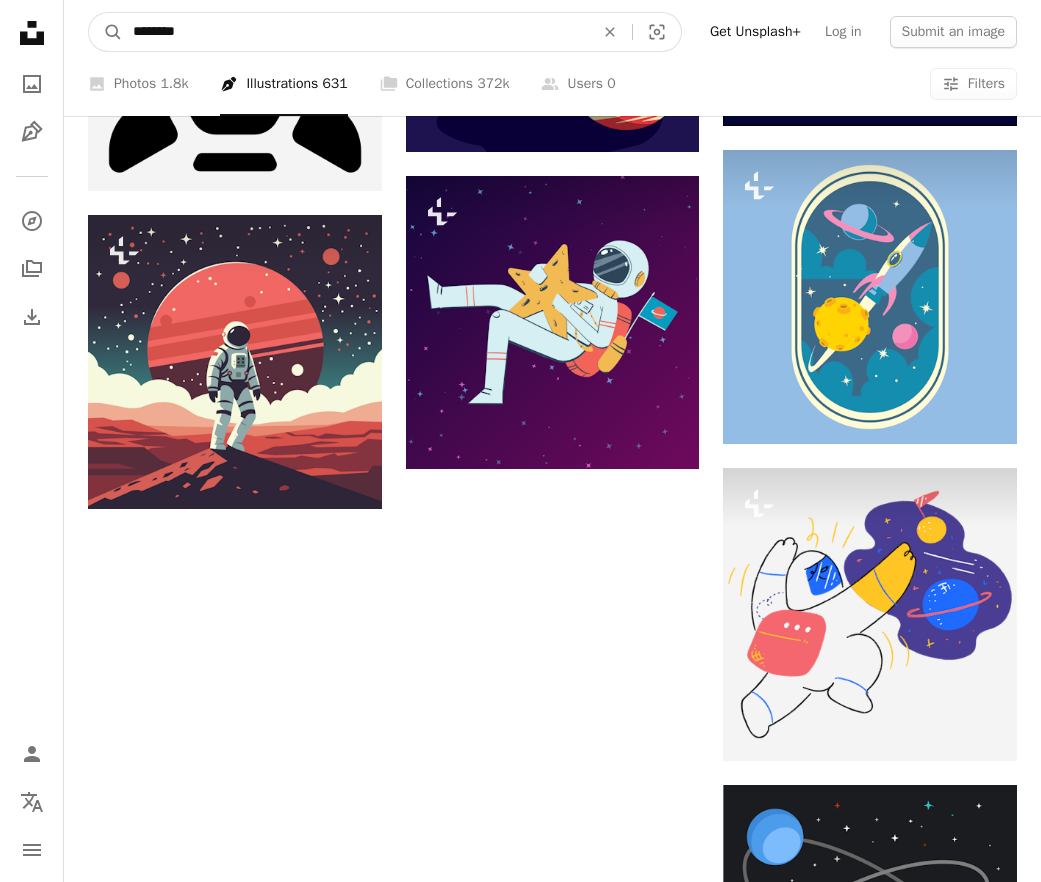 click on "A magnifying glass" at bounding box center [106, 32] 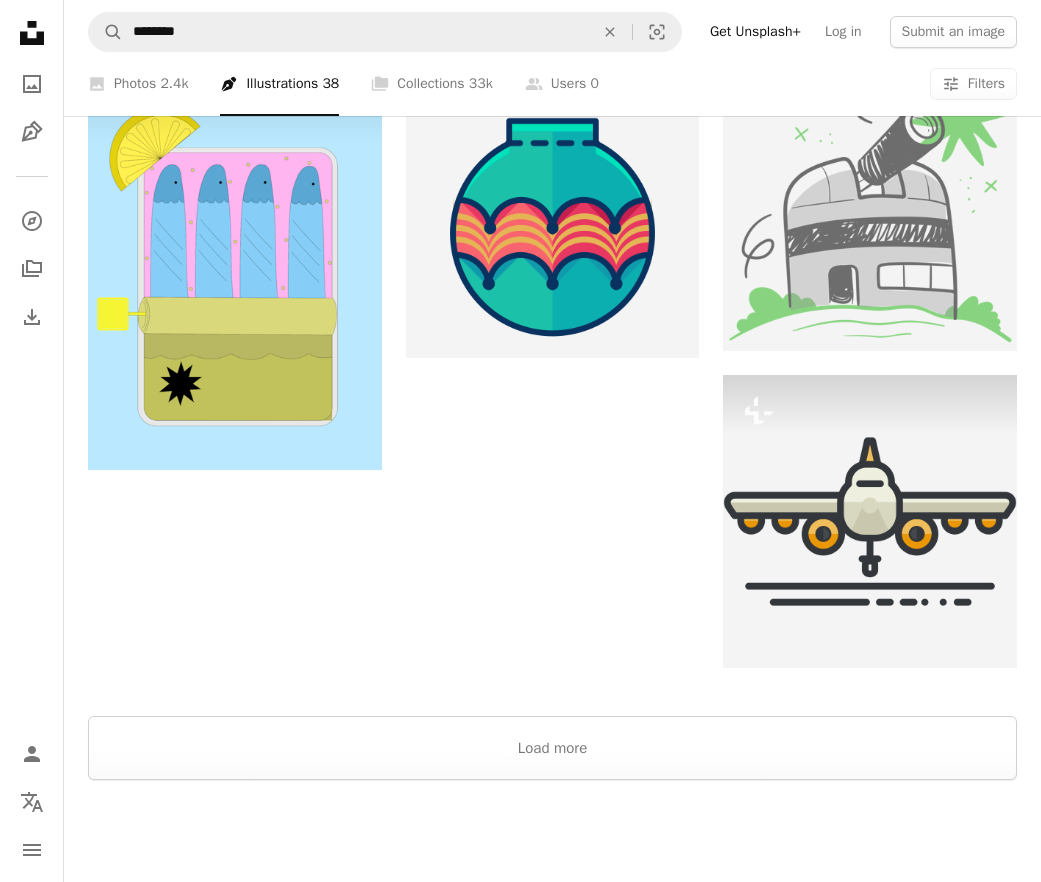 scroll, scrollTop: 2290, scrollLeft: 0, axis: vertical 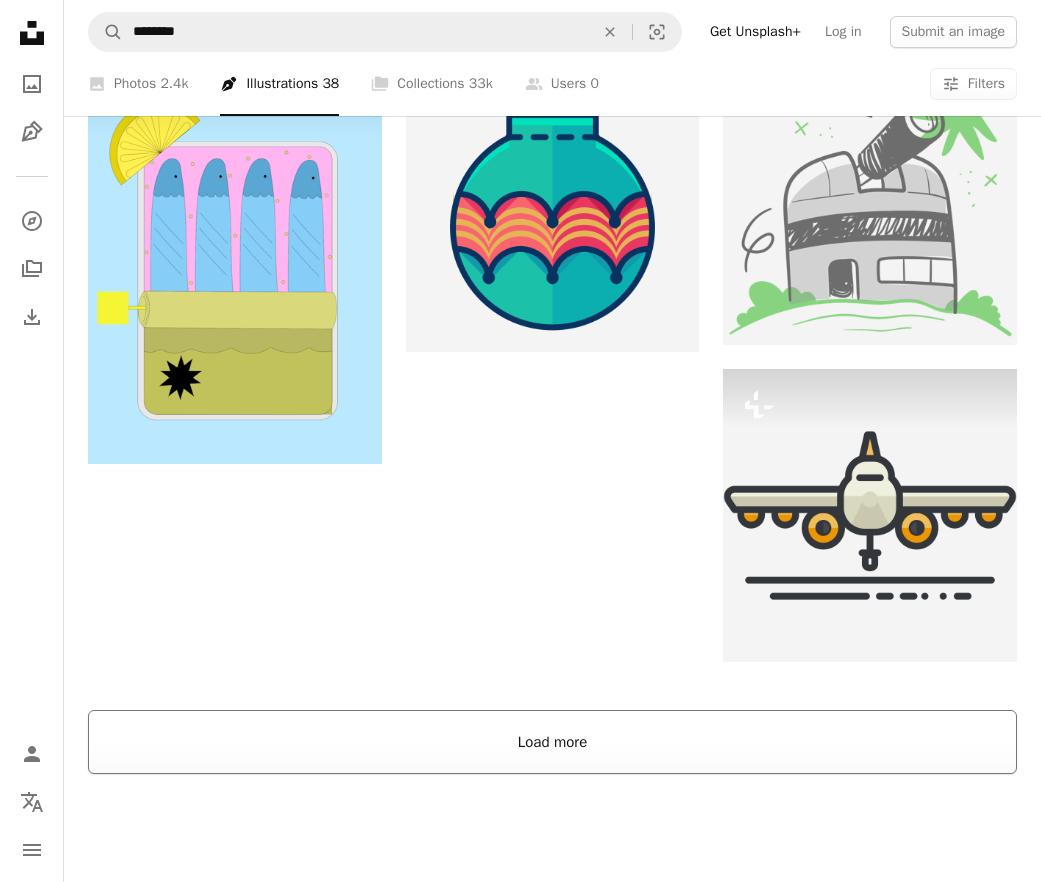 click on "Load more" at bounding box center (552, 742) 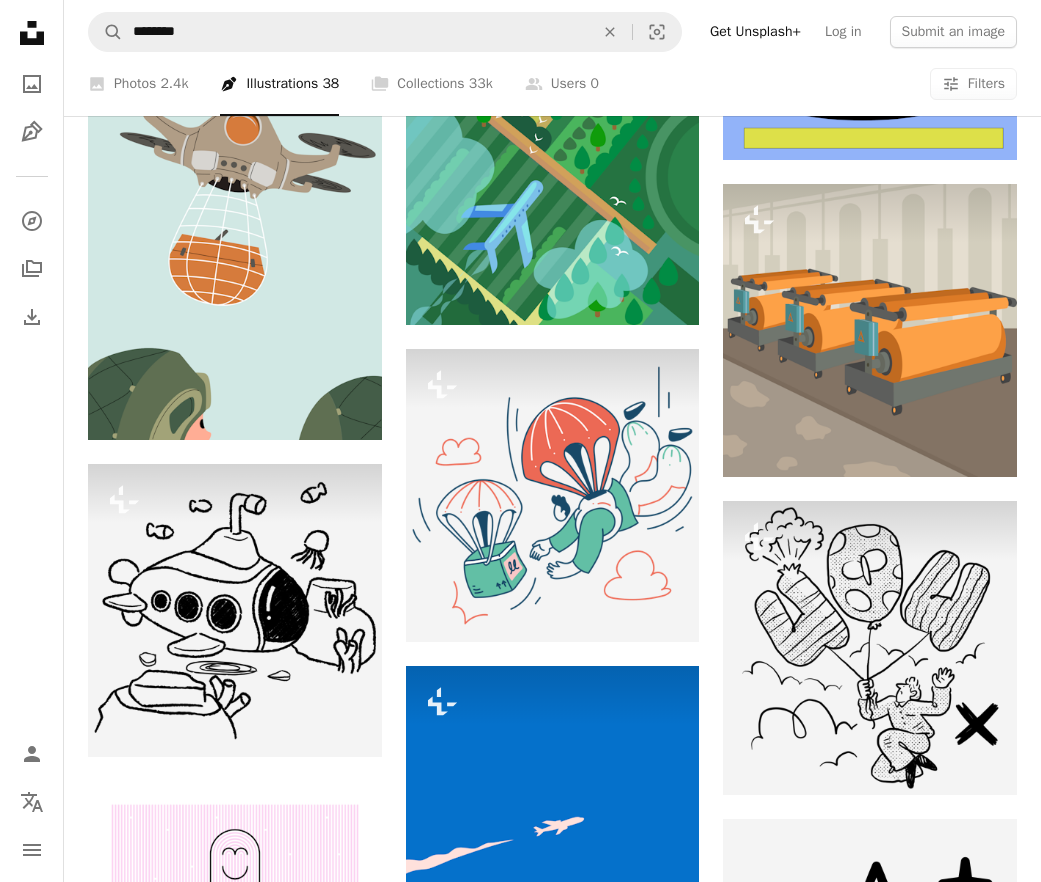 scroll, scrollTop: 10772, scrollLeft: 0, axis: vertical 